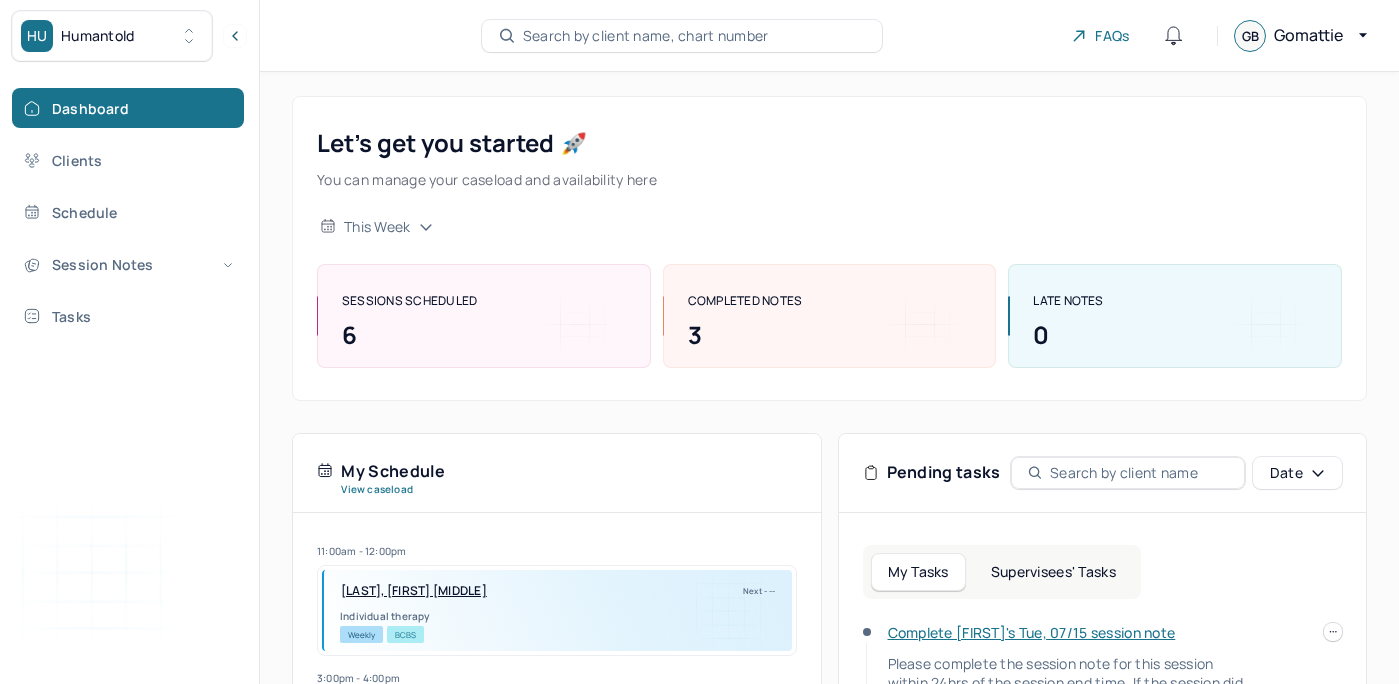 scroll, scrollTop: 0, scrollLeft: 0, axis: both 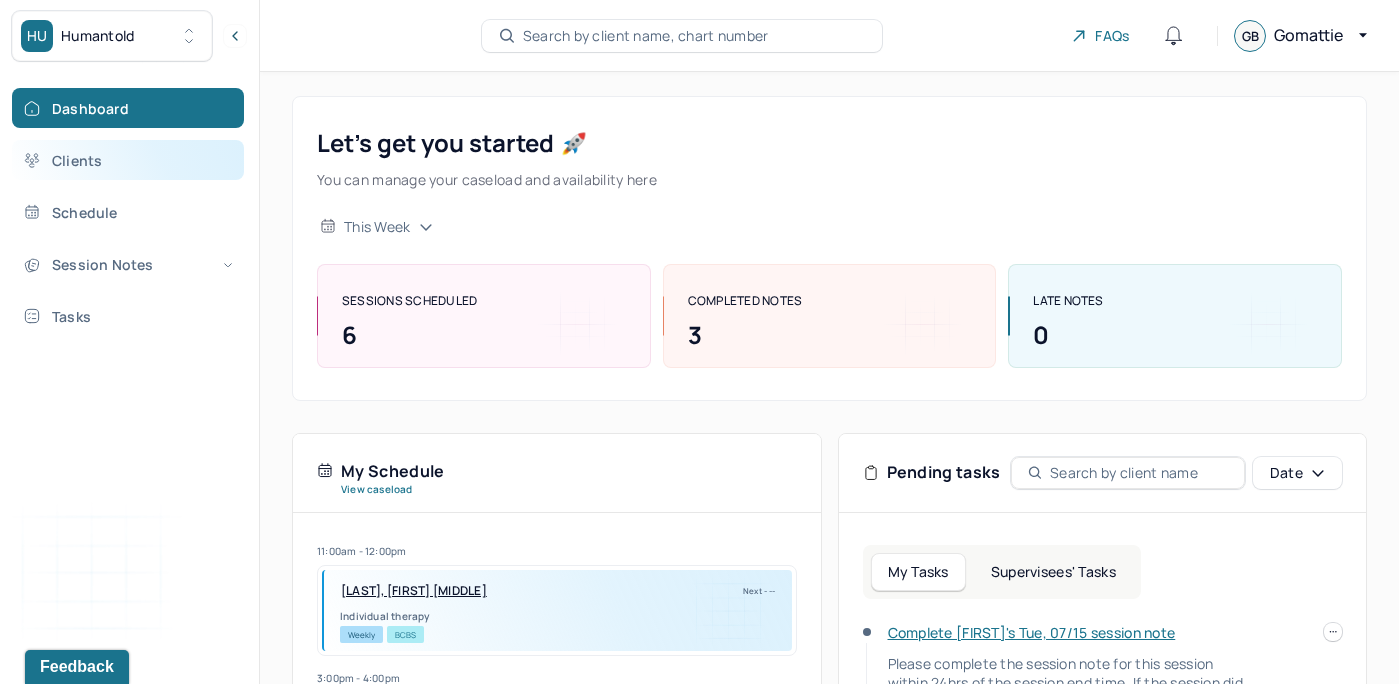 click on "Clients" at bounding box center [128, 160] 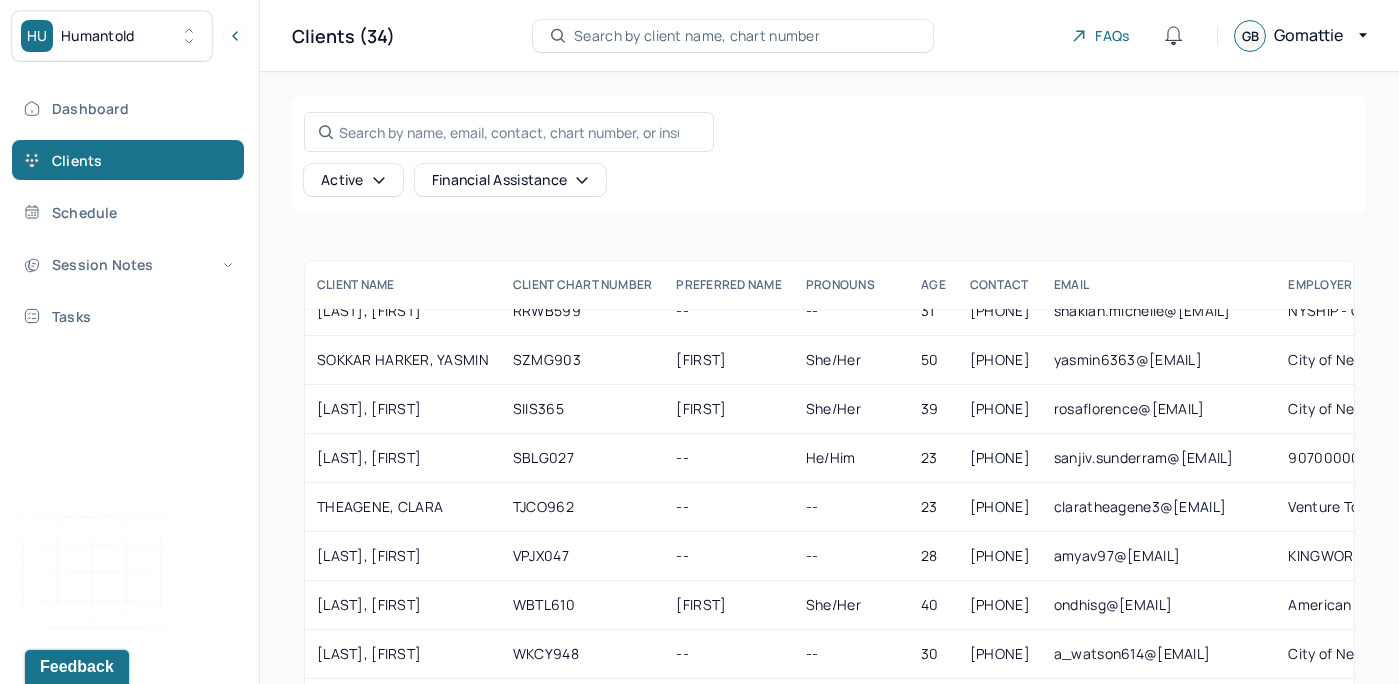 scroll, scrollTop: 1230, scrollLeft: 0, axis: vertical 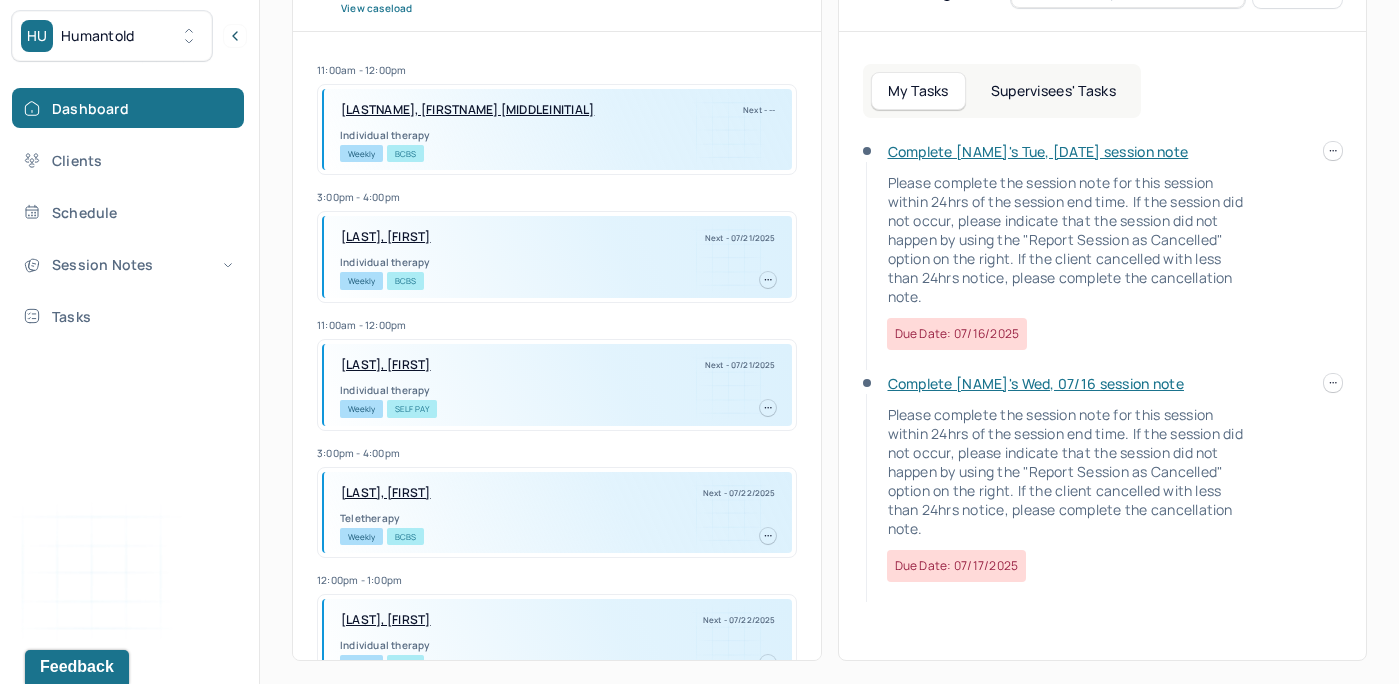 click at bounding box center (1333, 383) 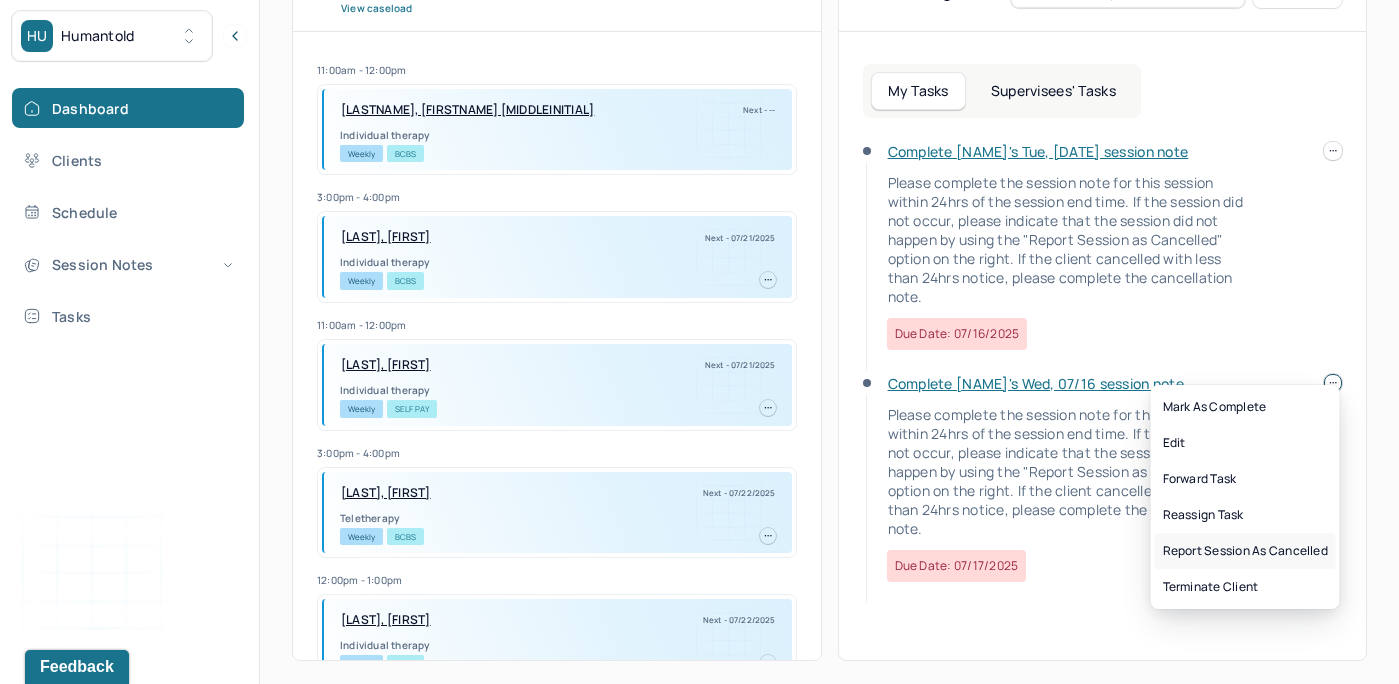 click on "Report session as cancelled" at bounding box center [1245, 551] 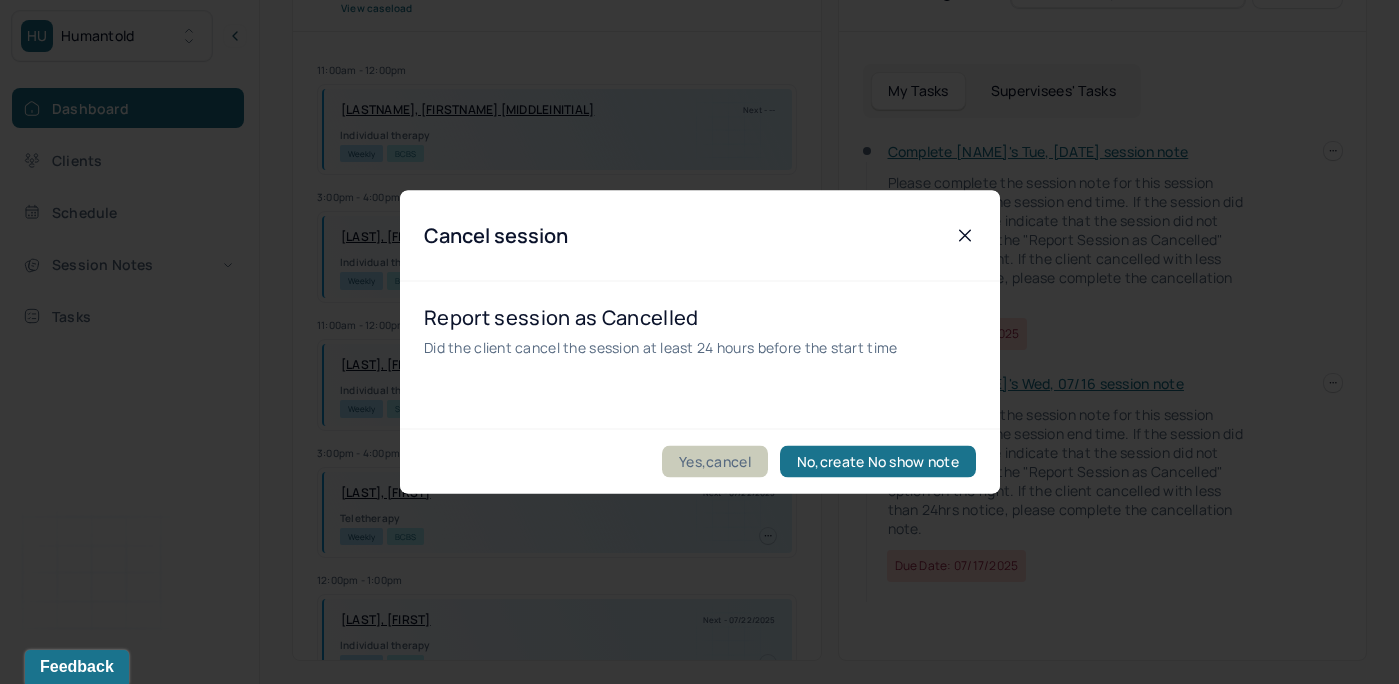 click on "Yes,cancel" at bounding box center (715, 462) 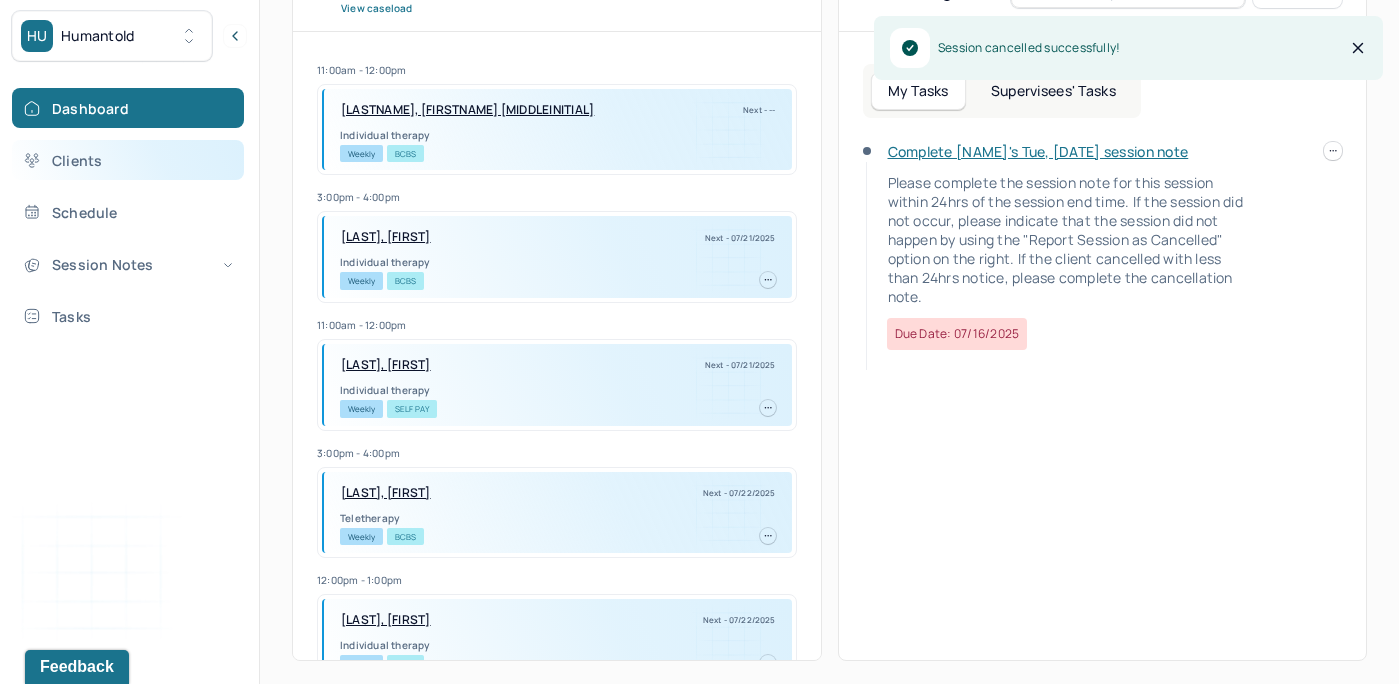 click on "Clients" at bounding box center [128, 160] 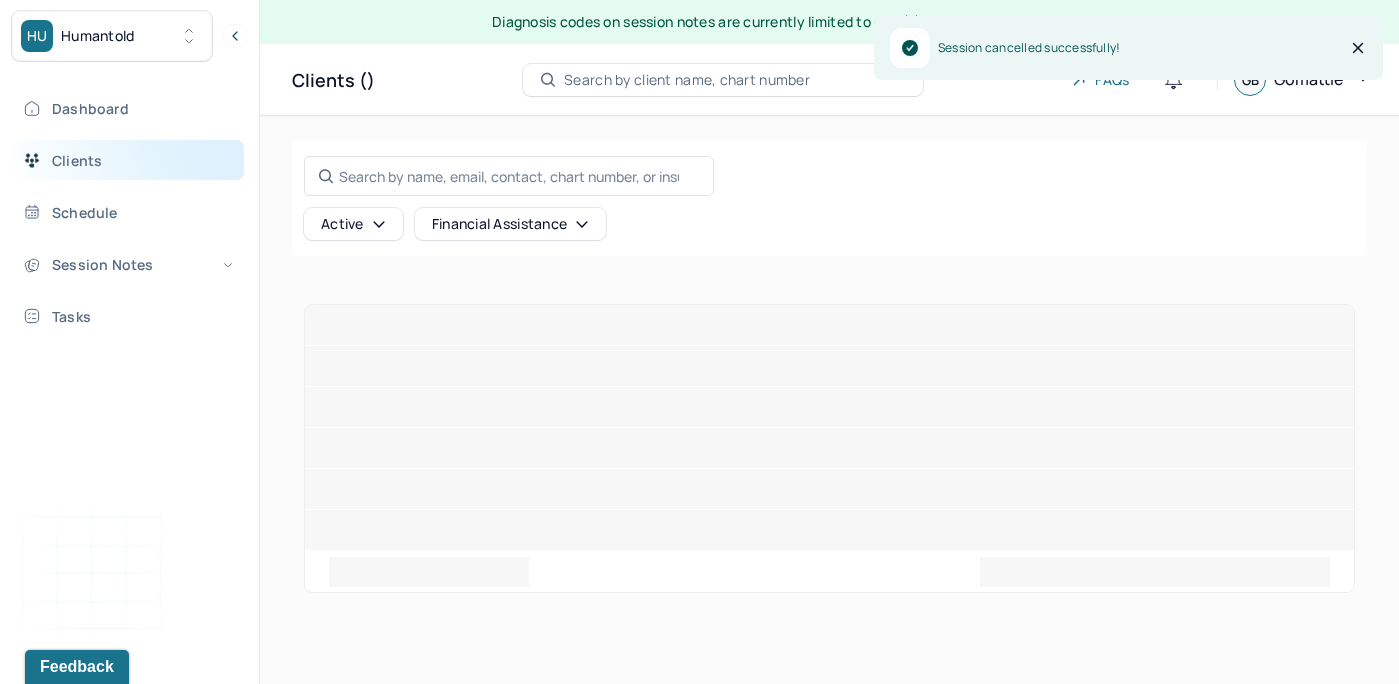 scroll, scrollTop: 0, scrollLeft: 0, axis: both 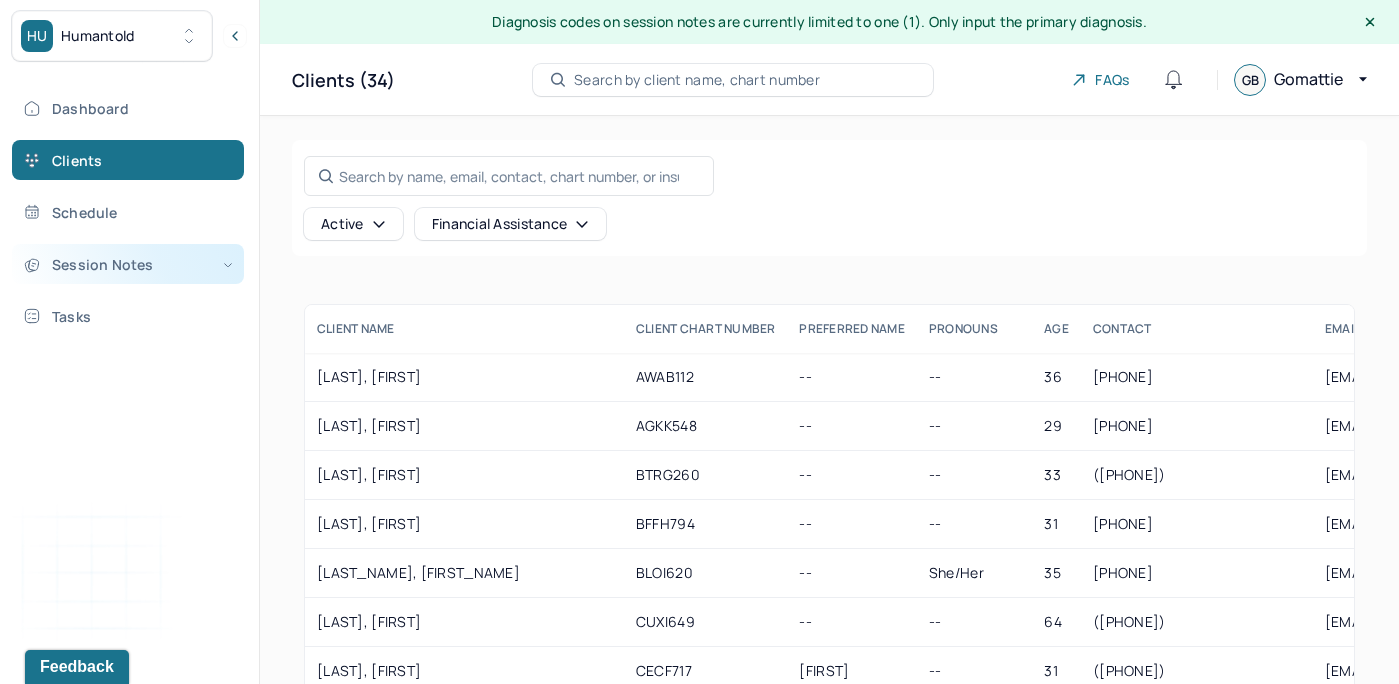 click on "Session Notes" at bounding box center (128, 264) 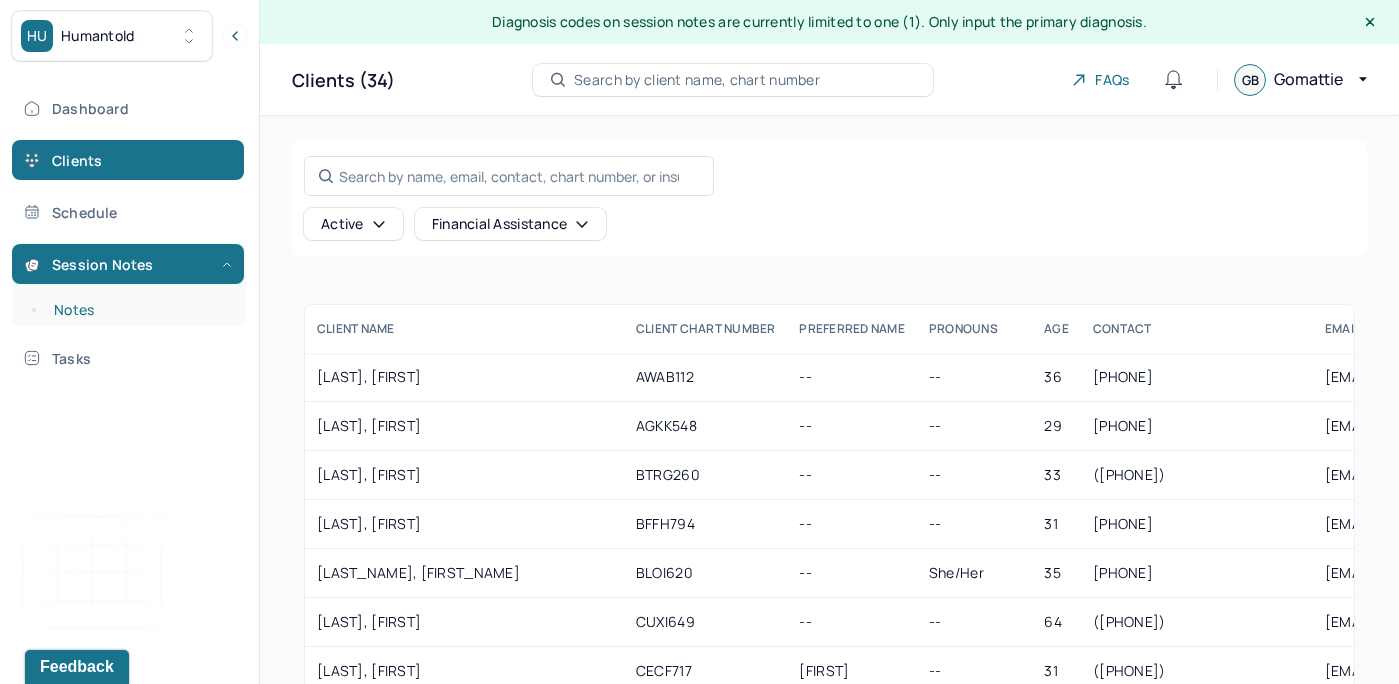 click on "Notes" at bounding box center (139, 310) 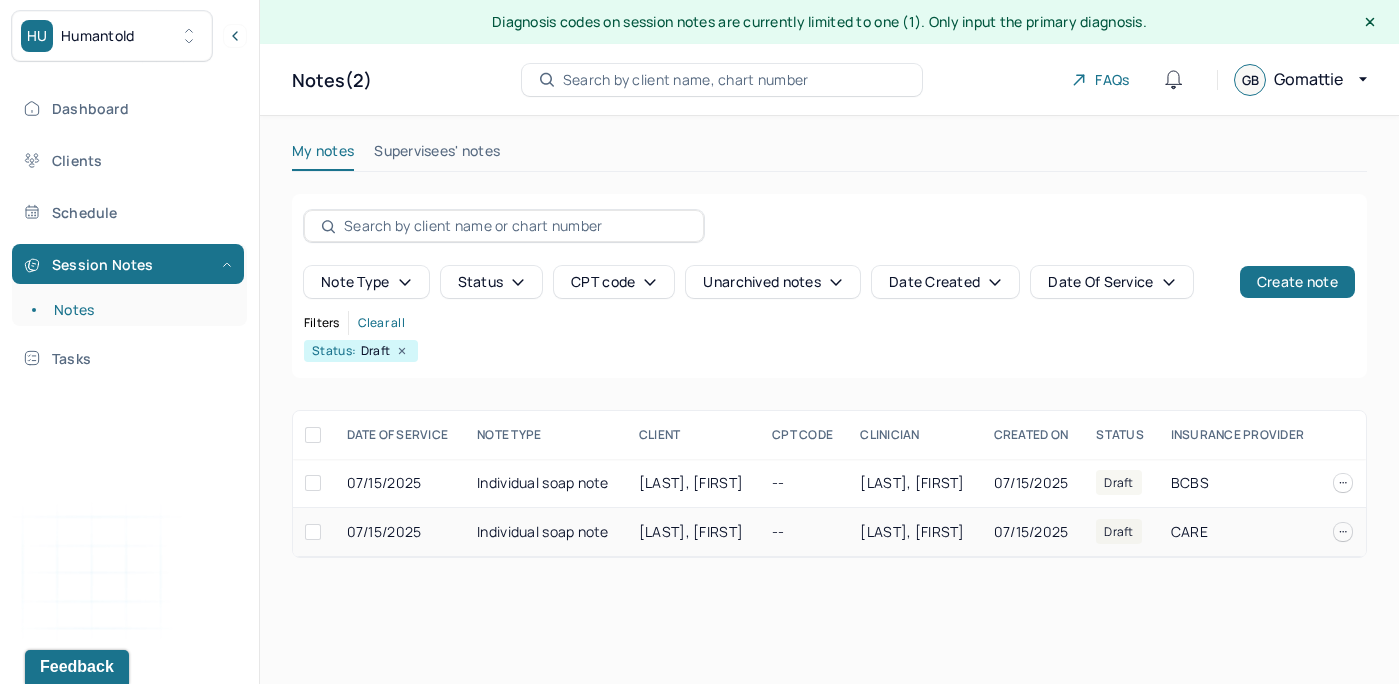 click on "[LAST], [FIRST]" at bounding box center [691, 531] 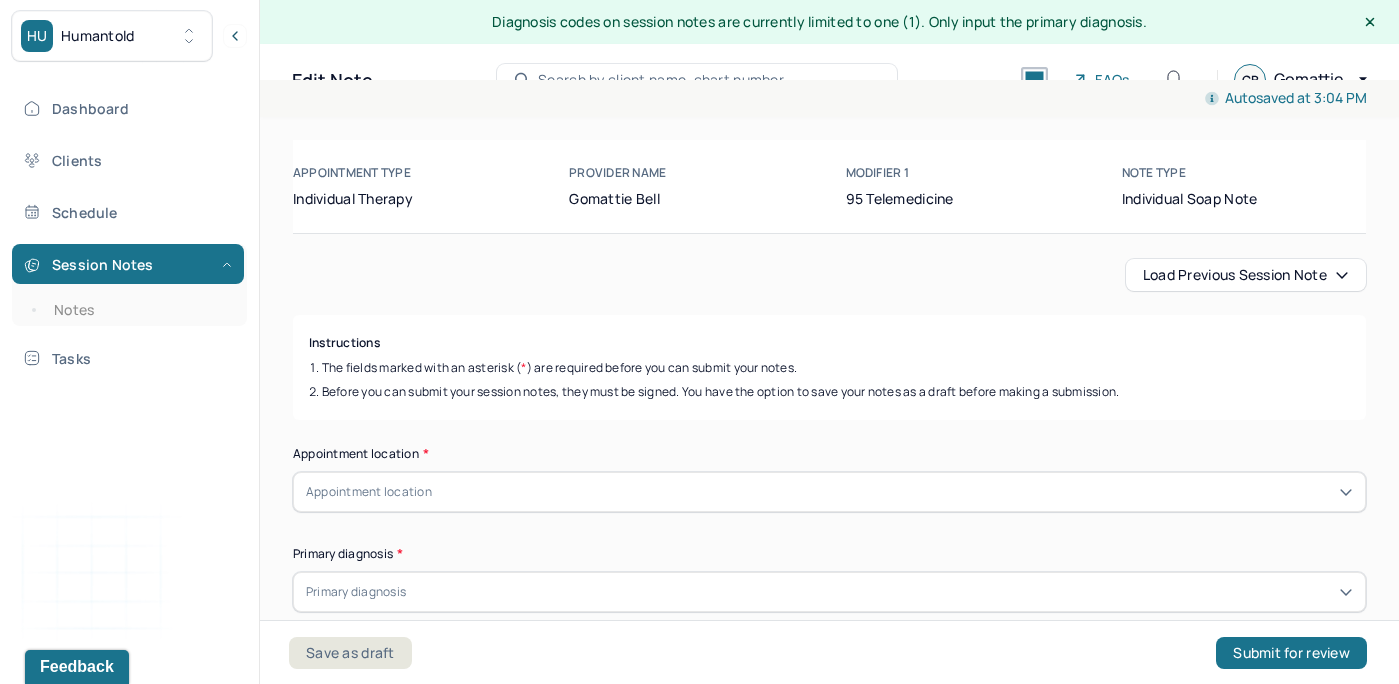 scroll, scrollTop: 196, scrollLeft: 0, axis: vertical 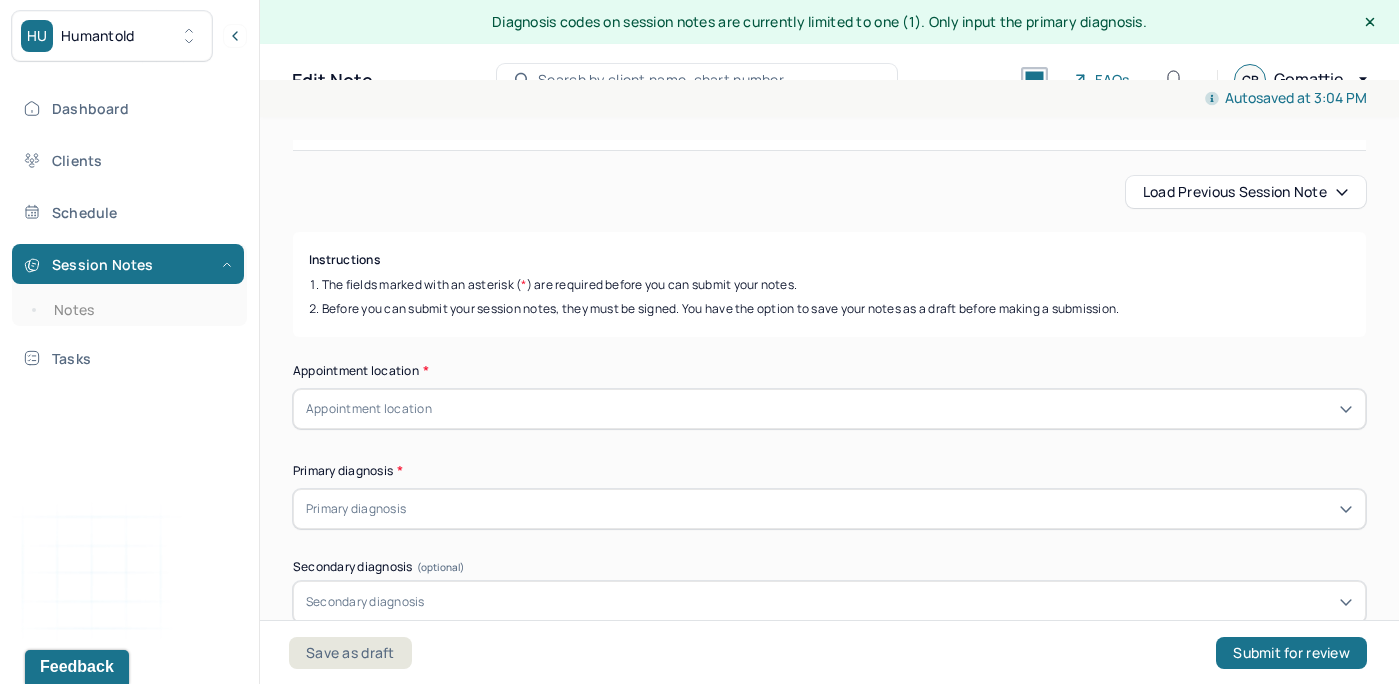click on "Load previous session note" at bounding box center [1246, 192] 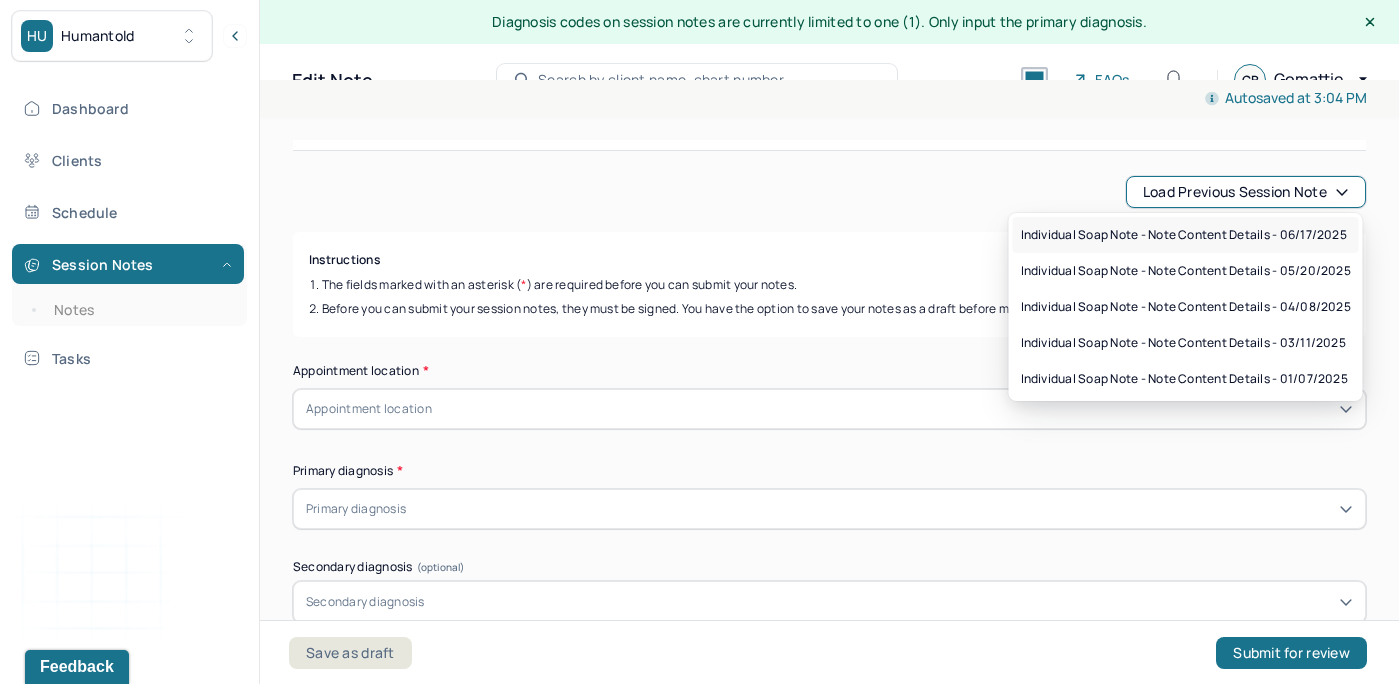 click on "Individual soap note   - Note content Details -   06/17/2025" at bounding box center [1184, 235] 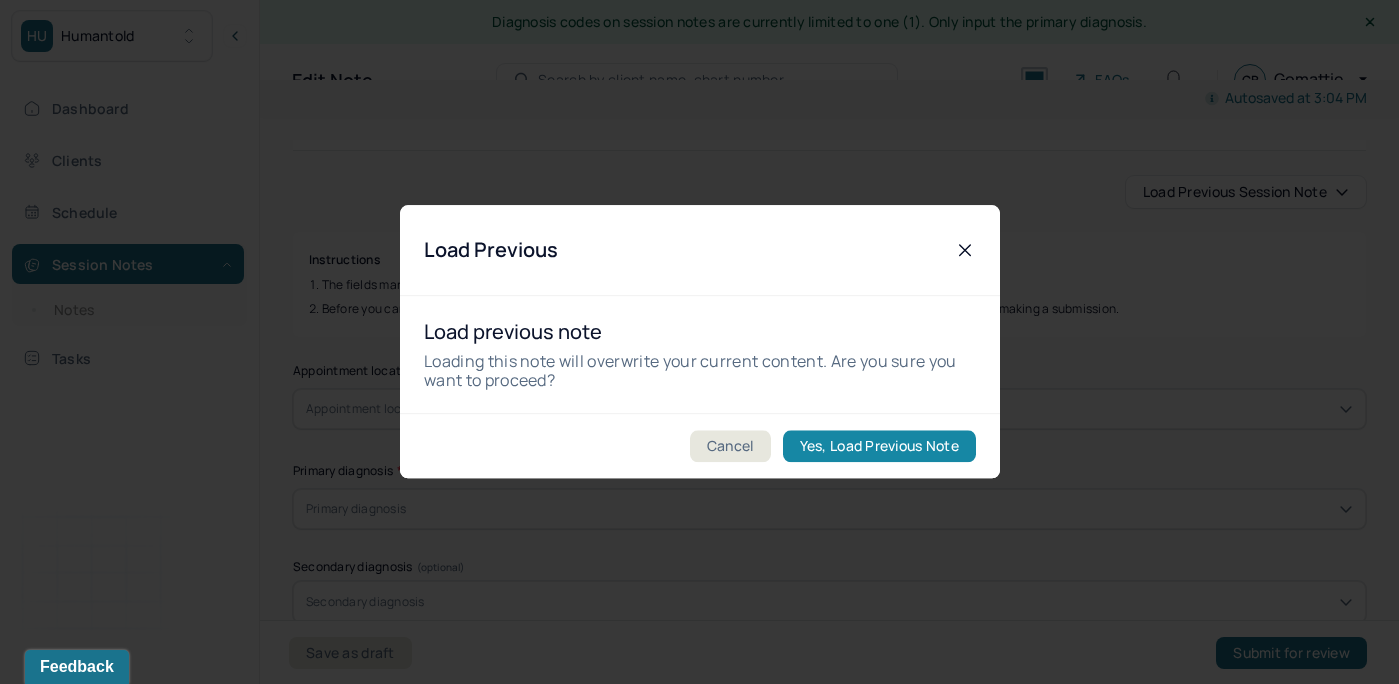 click on "Yes, Load Previous Note" at bounding box center (878, 447) 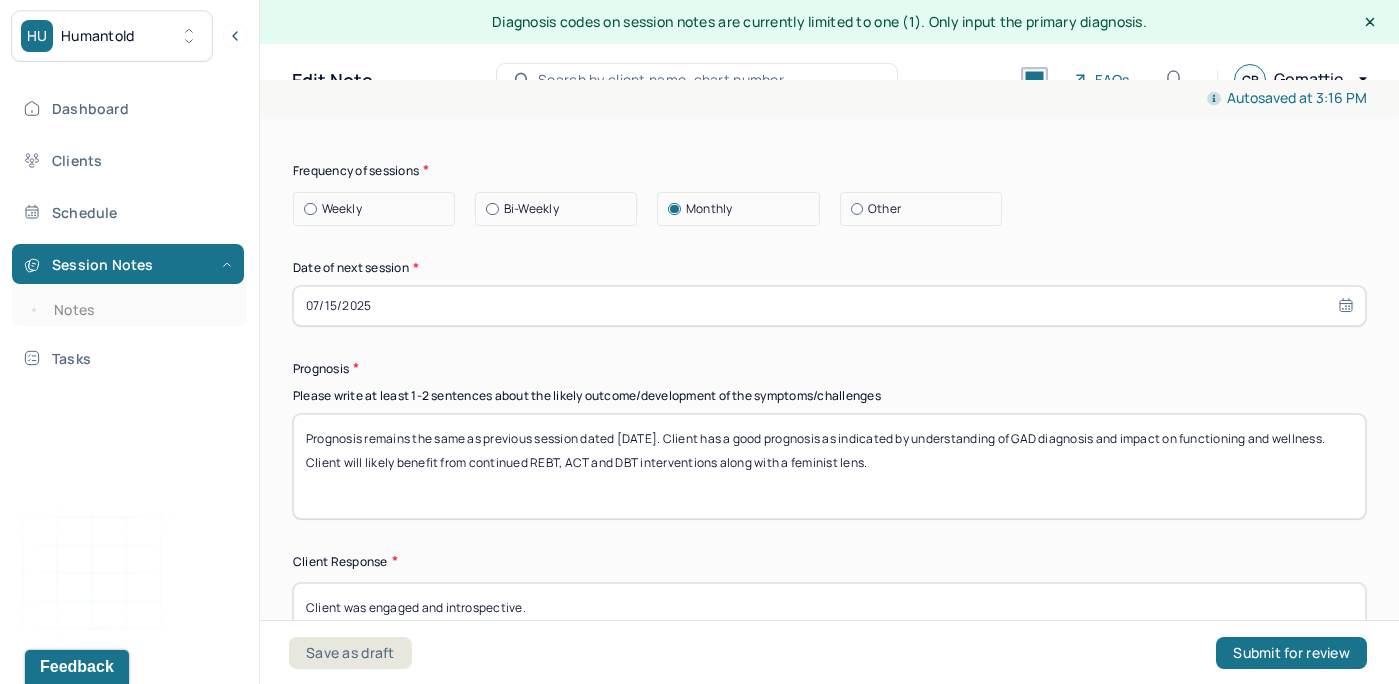 scroll, scrollTop: 2855, scrollLeft: 0, axis: vertical 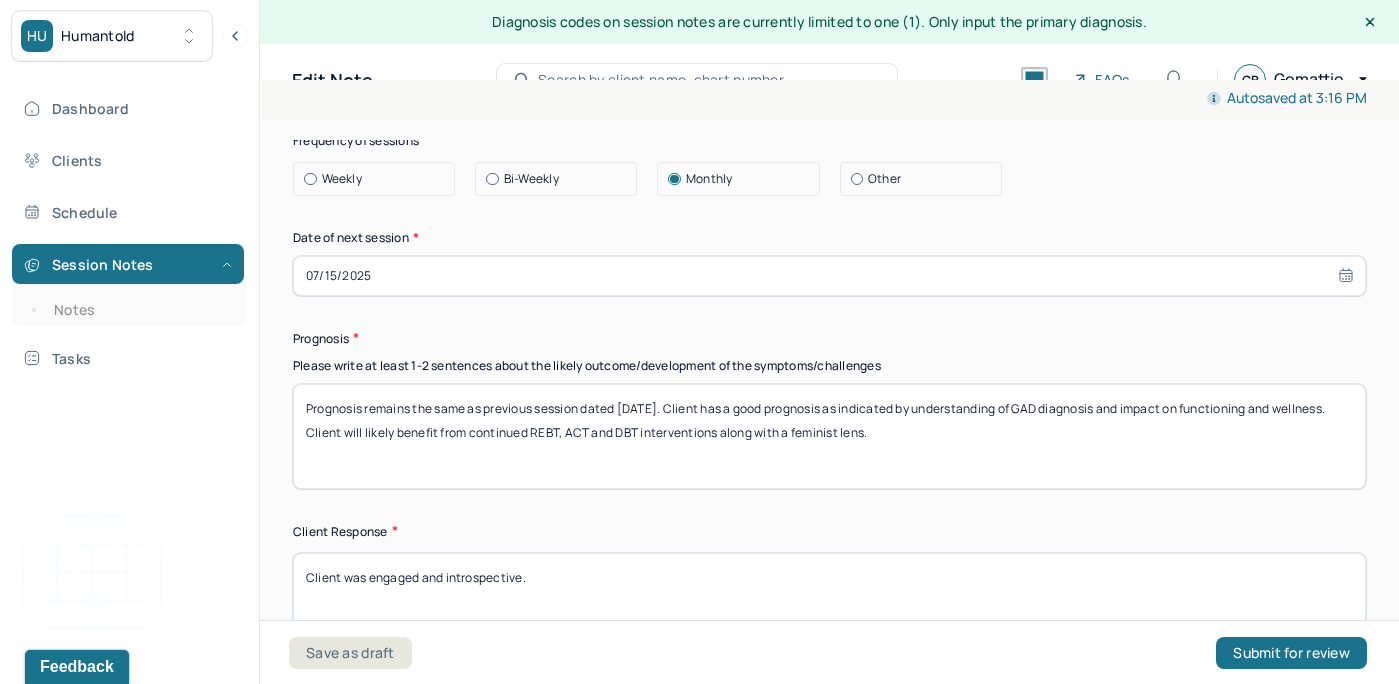 click on "Prognosis remains the same as previous session dated [DATE]. Client has a good prognosis as indicated by understanding of GAD diagnosis and impact on functioning and wellness. Client will likely benefit from continued REBT, ACT and DBT interventions along with a feminist lens." at bounding box center (829, 436) 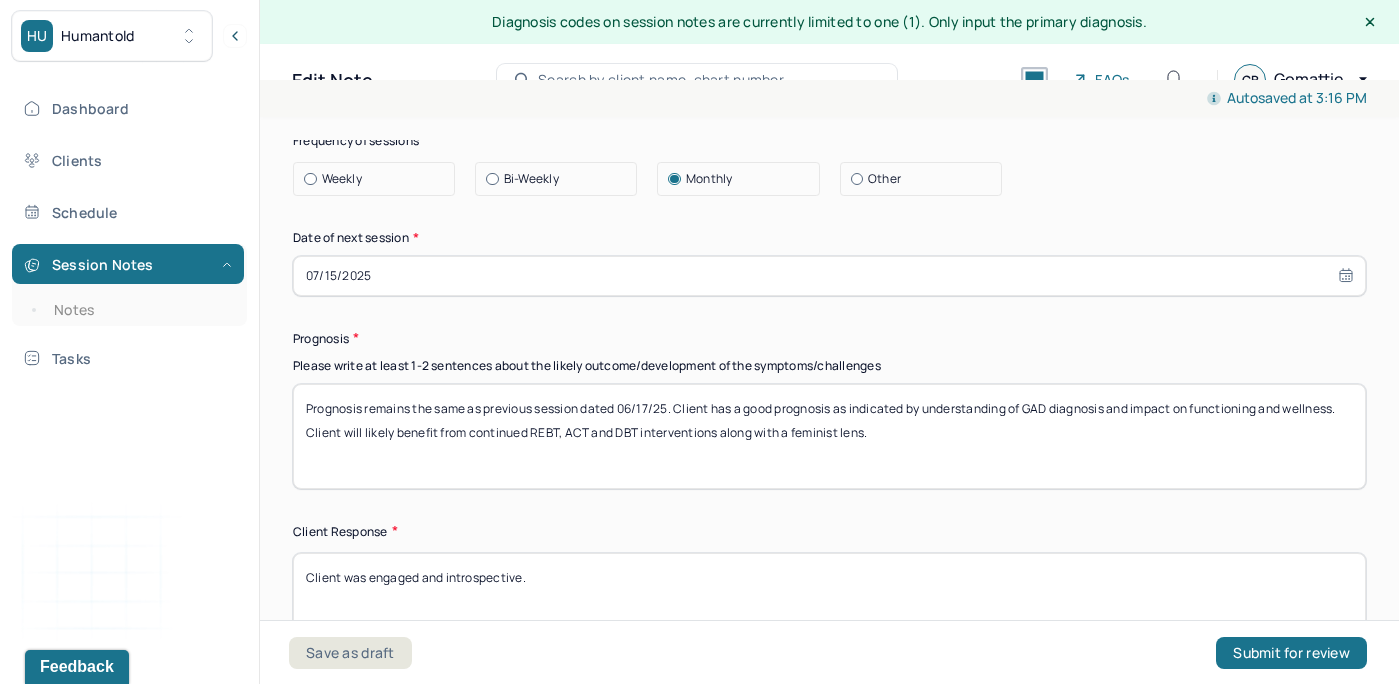 type on "Prognosis remains the same as previous session dated 06/17/25. Client has a good prognosis as indicated by understanding of GAD diagnosis and impact on functioning and wellness. Client will likely benefit from continued REBT, ACT and DBT interventions along with a feminist lens." 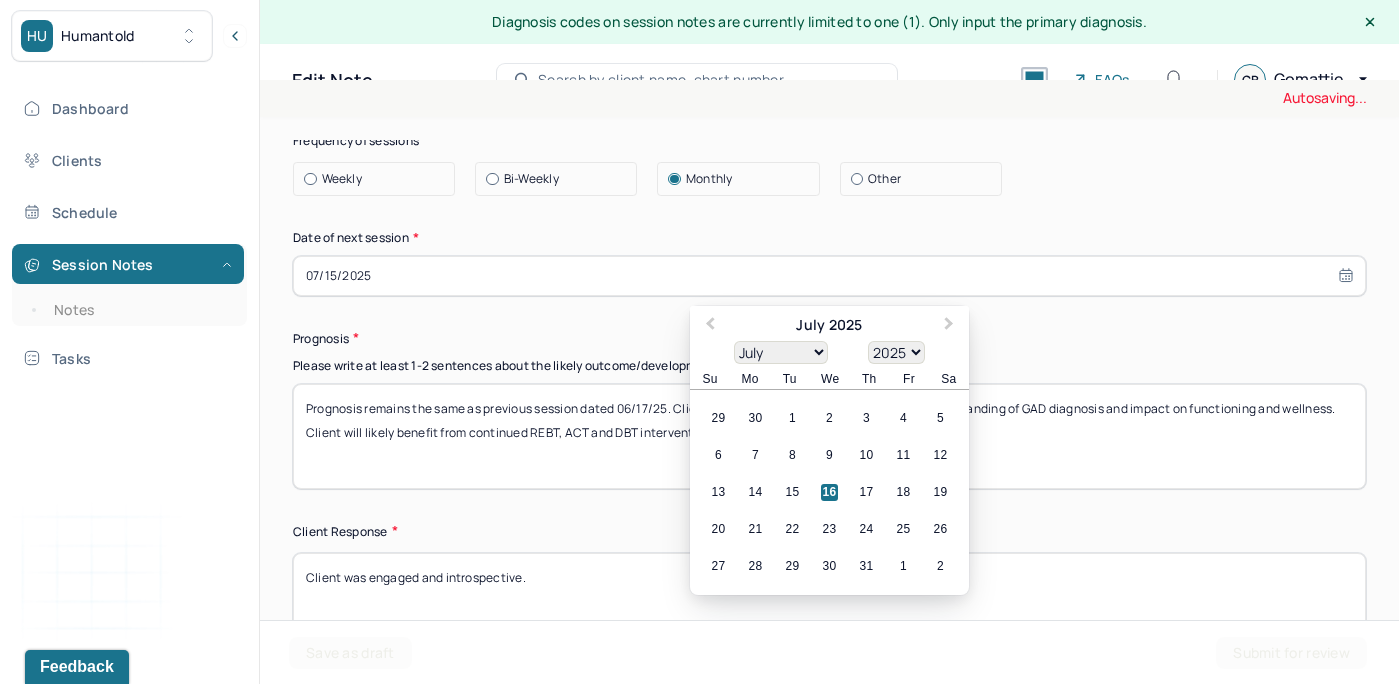 click on "07/15/2025" at bounding box center [829, 276] 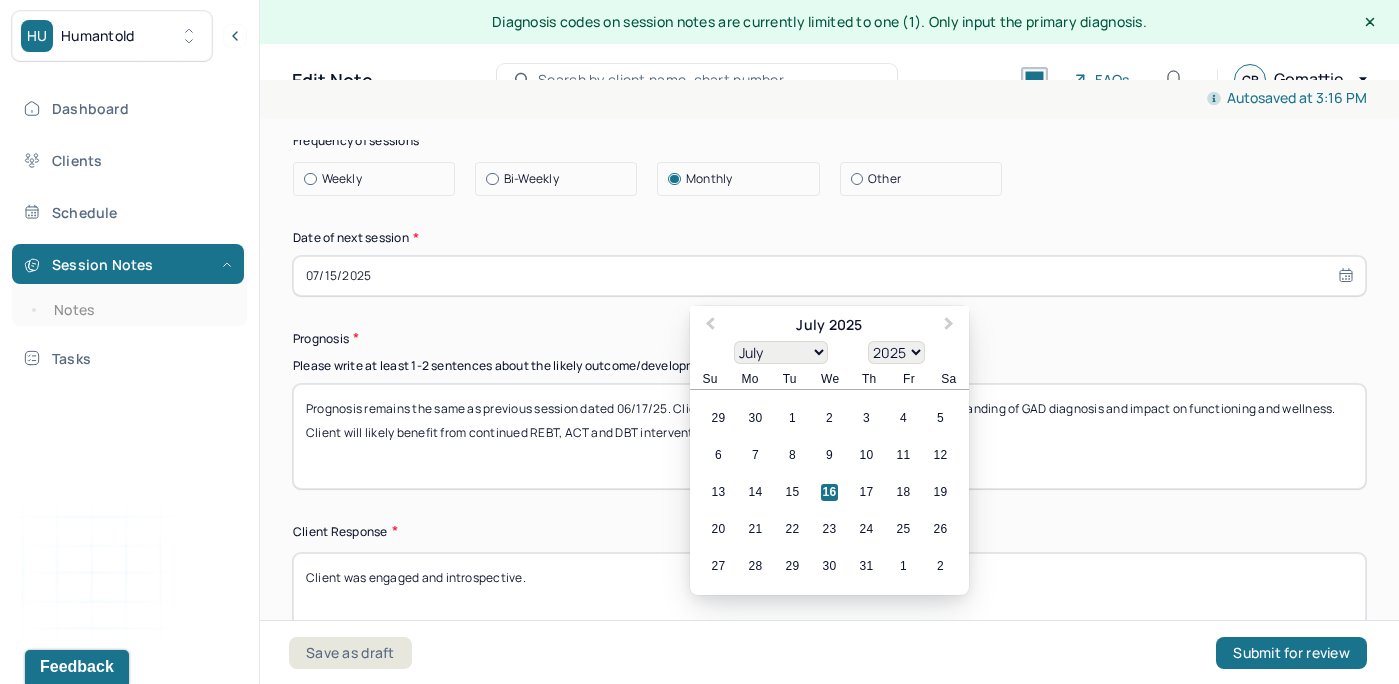 click on "January February March April May June July August September October November December" at bounding box center (781, 352) 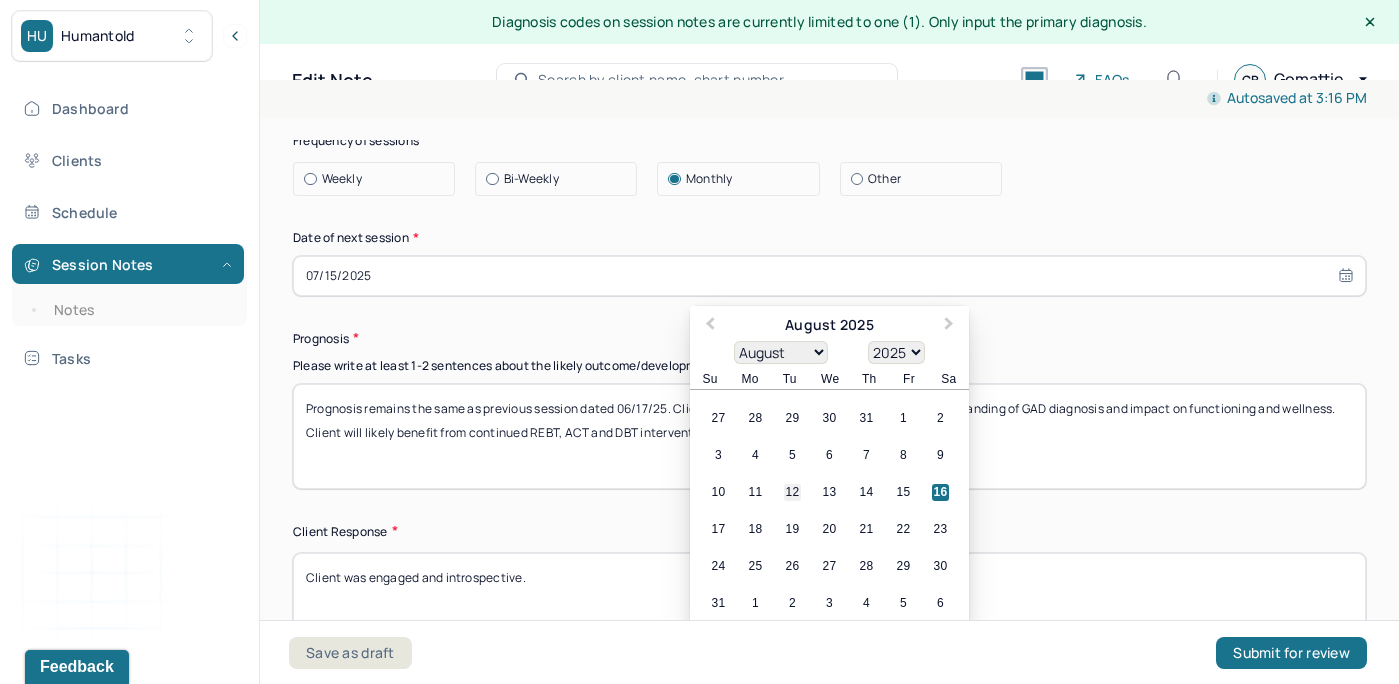 click on "12" at bounding box center [792, 492] 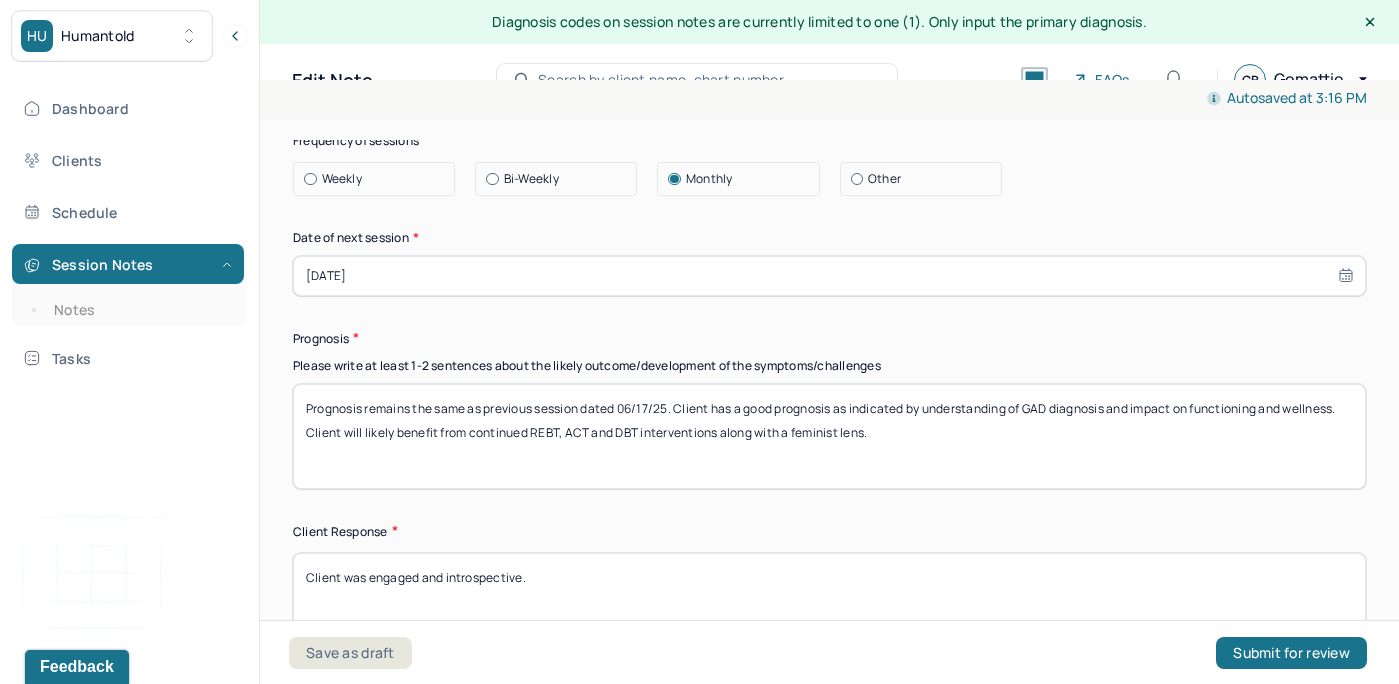 click on "Prognosis" at bounding box center [829, 338] 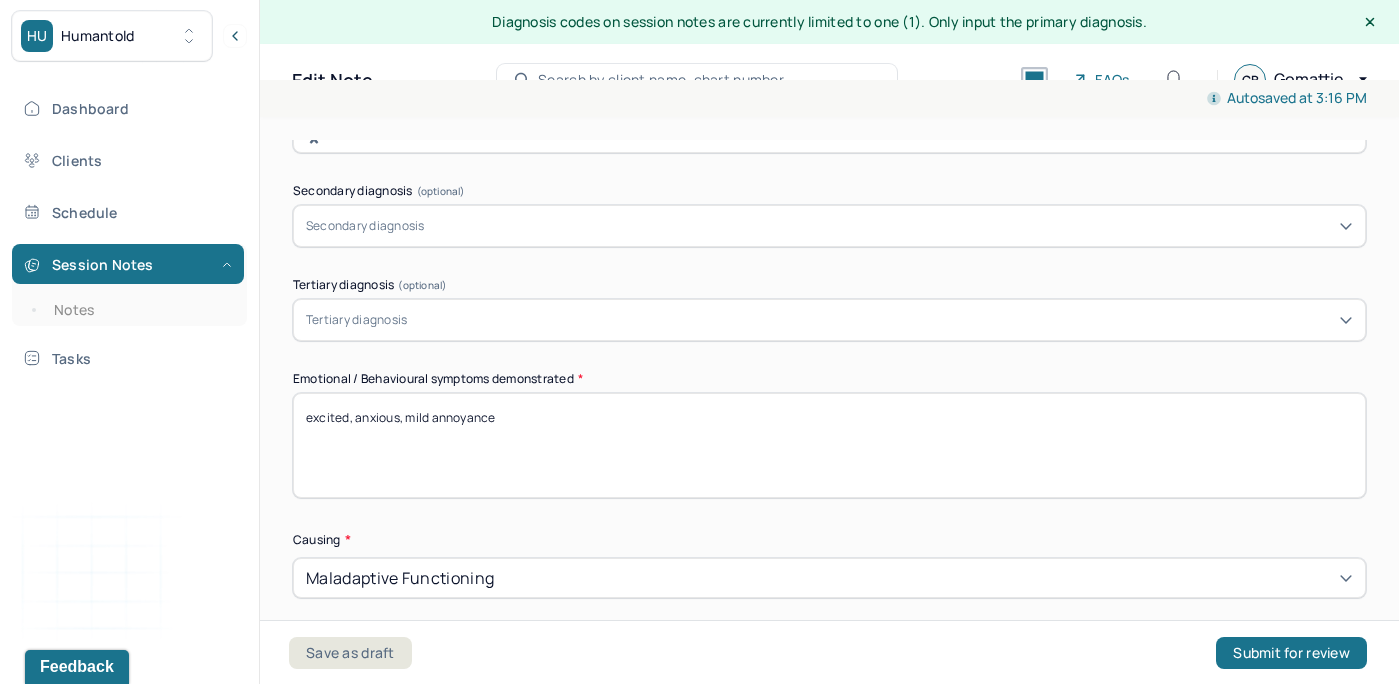 scroll, scrollTop: 808, scrollLeft: 0, axis: vertical 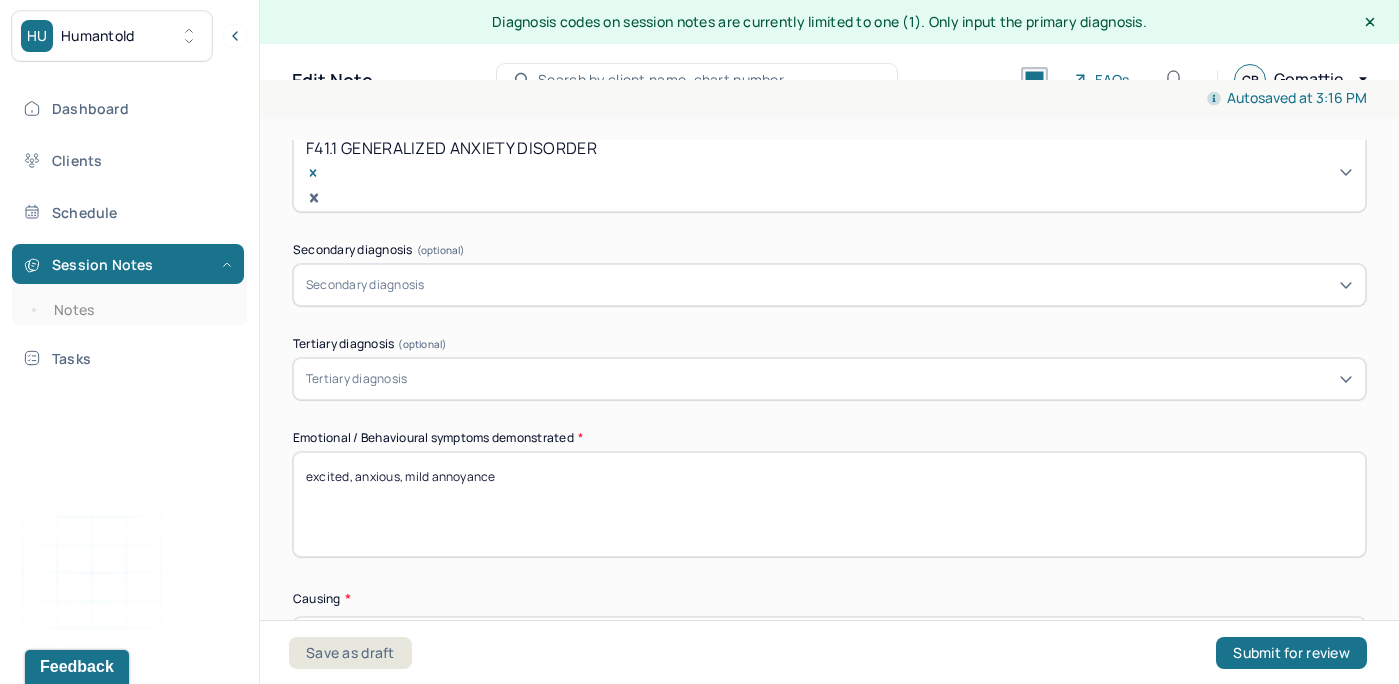 drag, startPoint x: 540, startPoint y: 420, endPoint x: 187, endPoint y: 392, distance: 354.10873 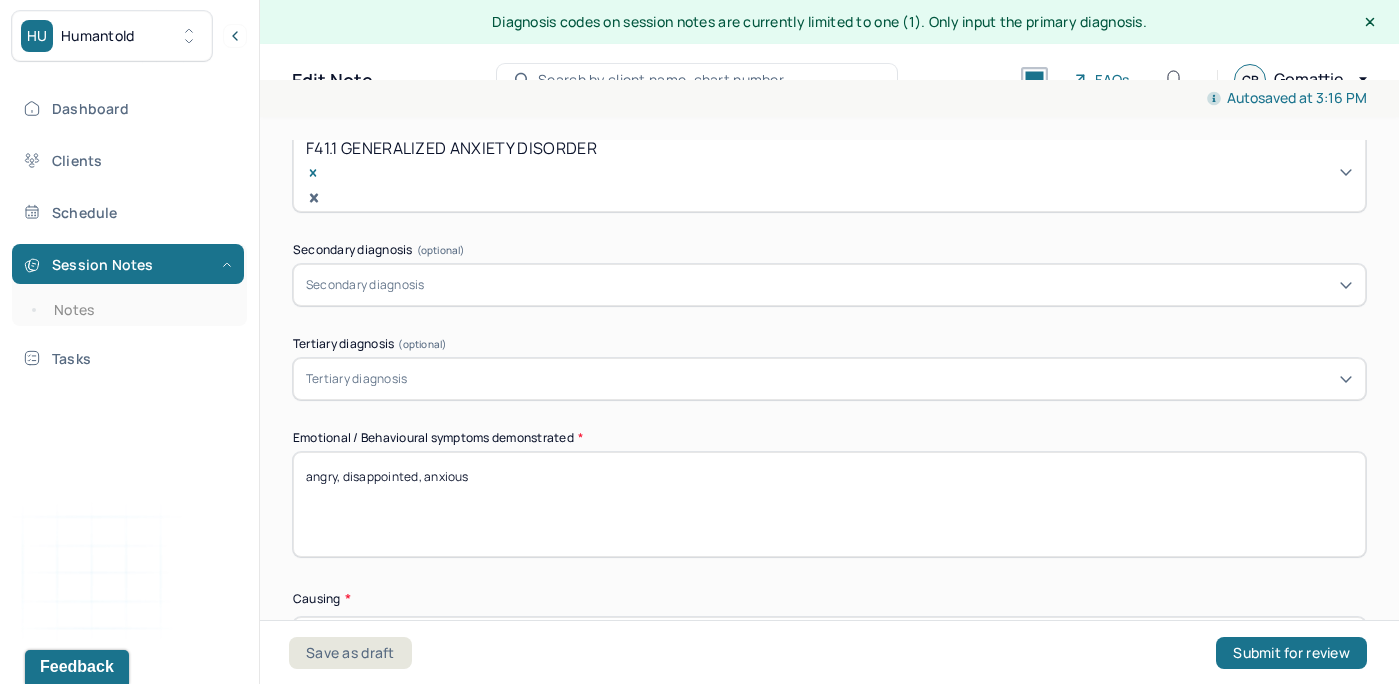 scroll, scrollTop: 36, scrollLeft: 0, axis: vertical 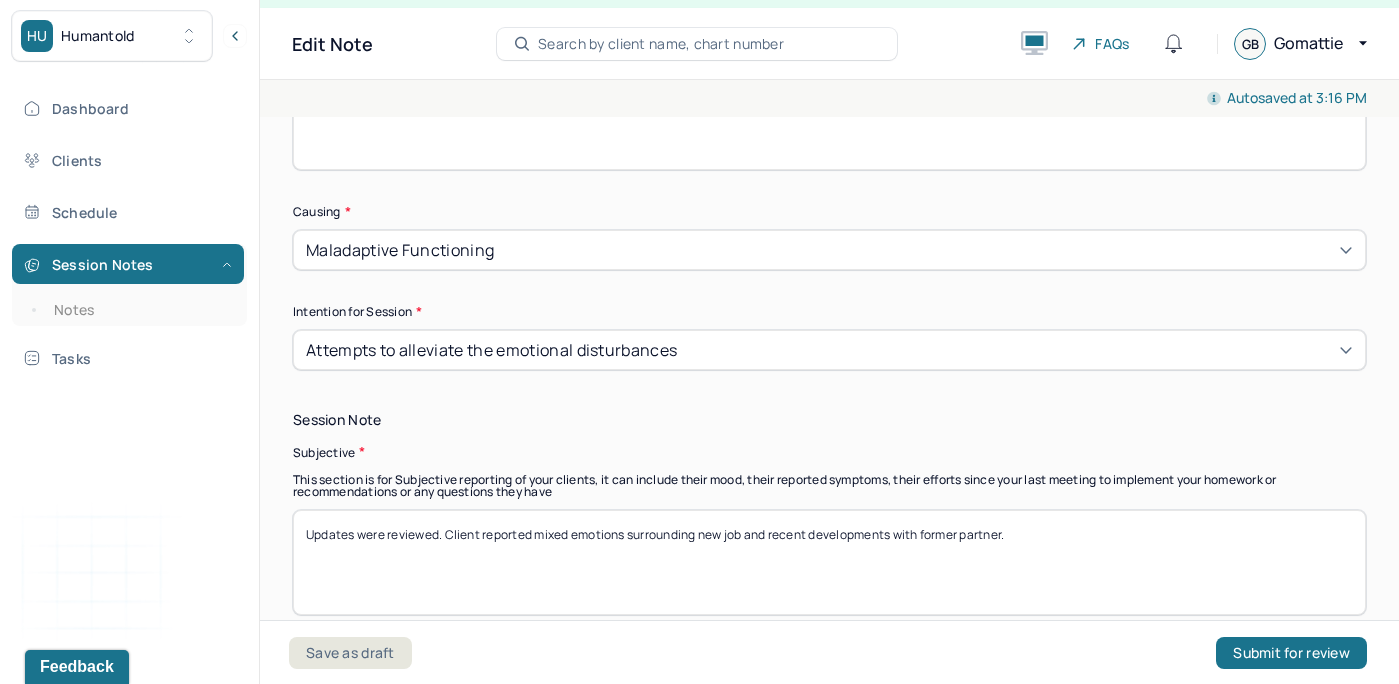 type on "angry, disappointed, anxious" 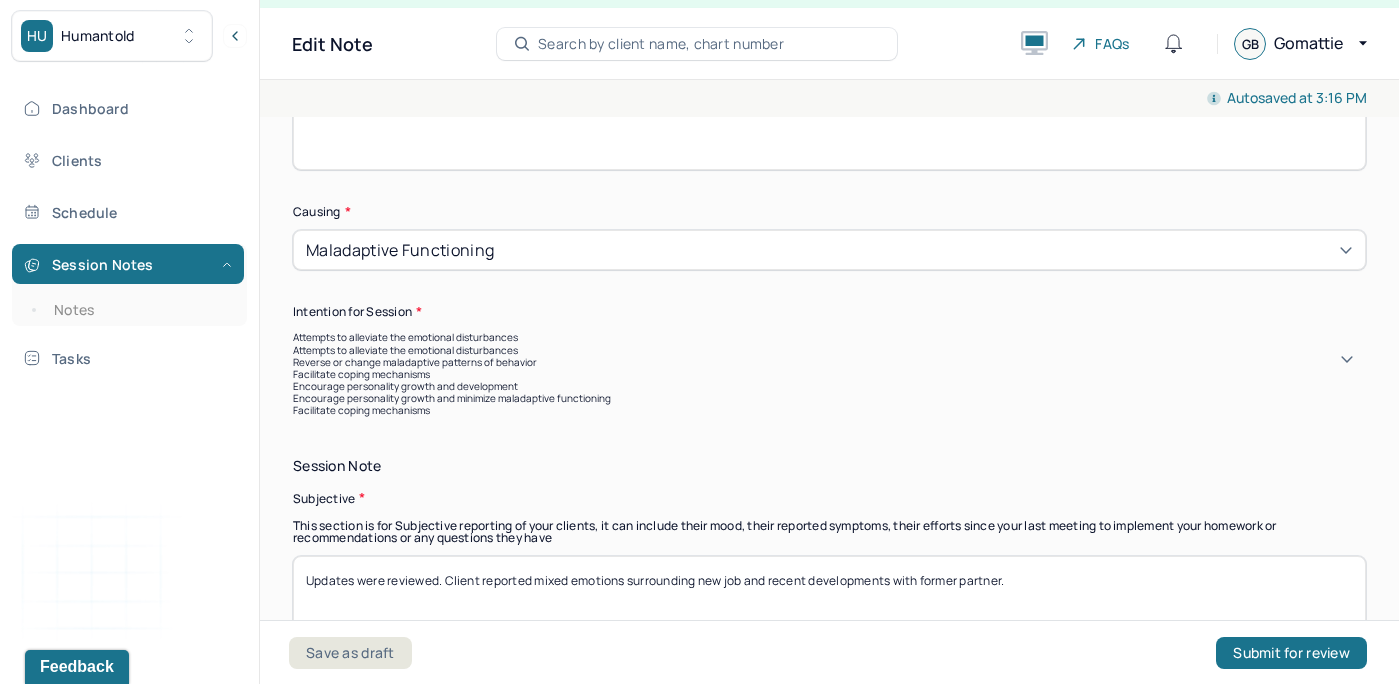 click on "Facilitate coping mechanisms" at bounding box center [829, 374] 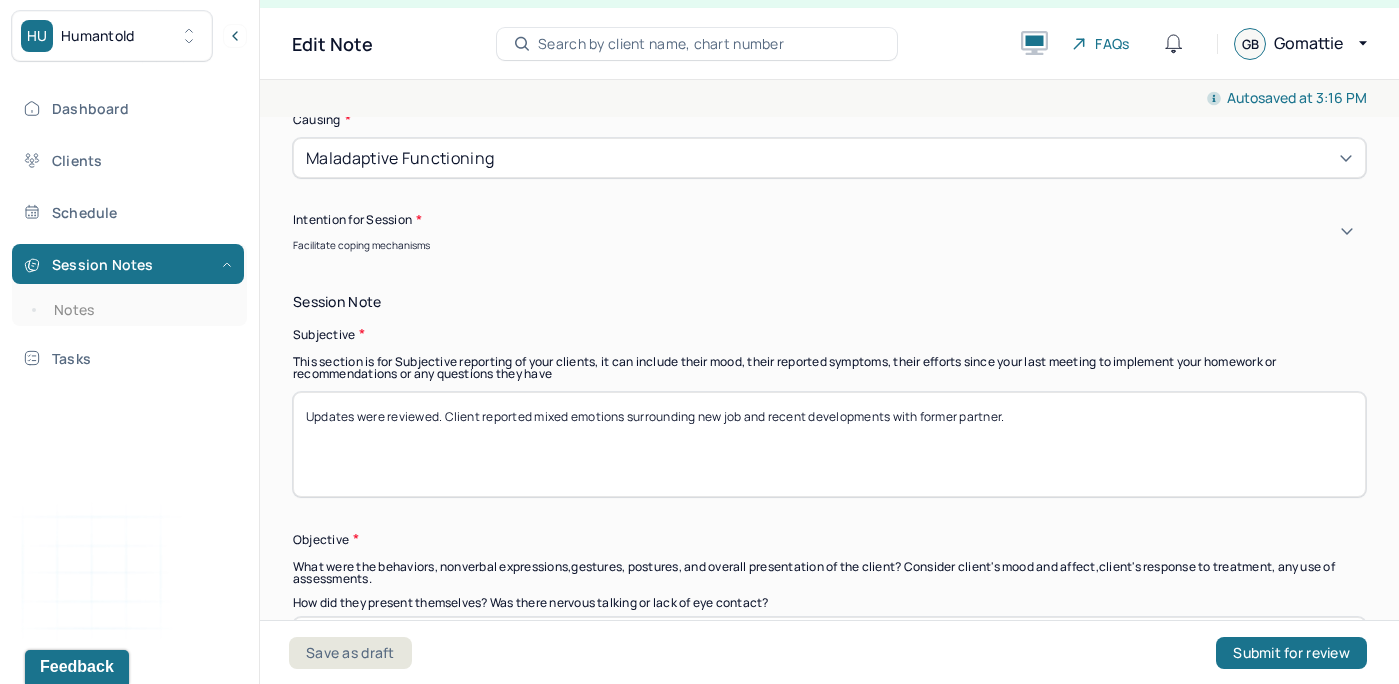 scroll, scrollTop: 1256, scrollLeft: 0, axis: vertical 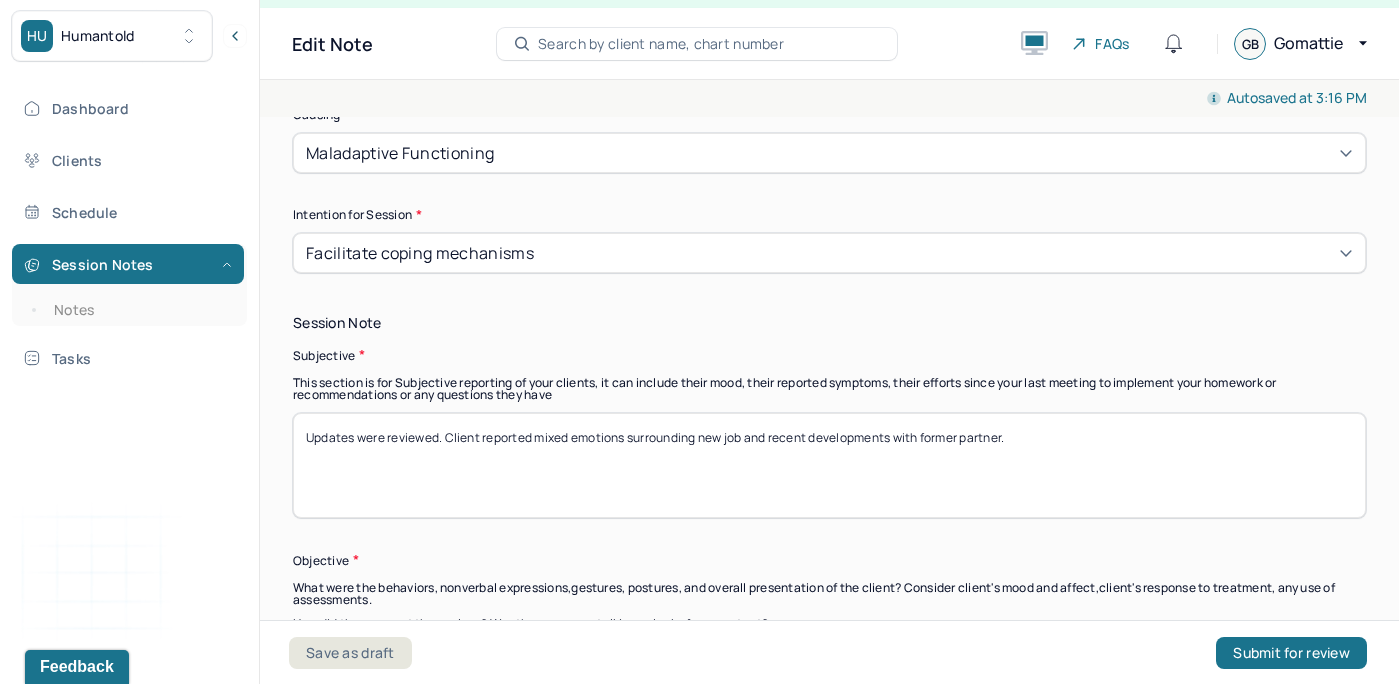 drag, startPoint x: 1071, startPoint y: 404, endPoint x: 264, endPoint y: 401, distance: 807.00555 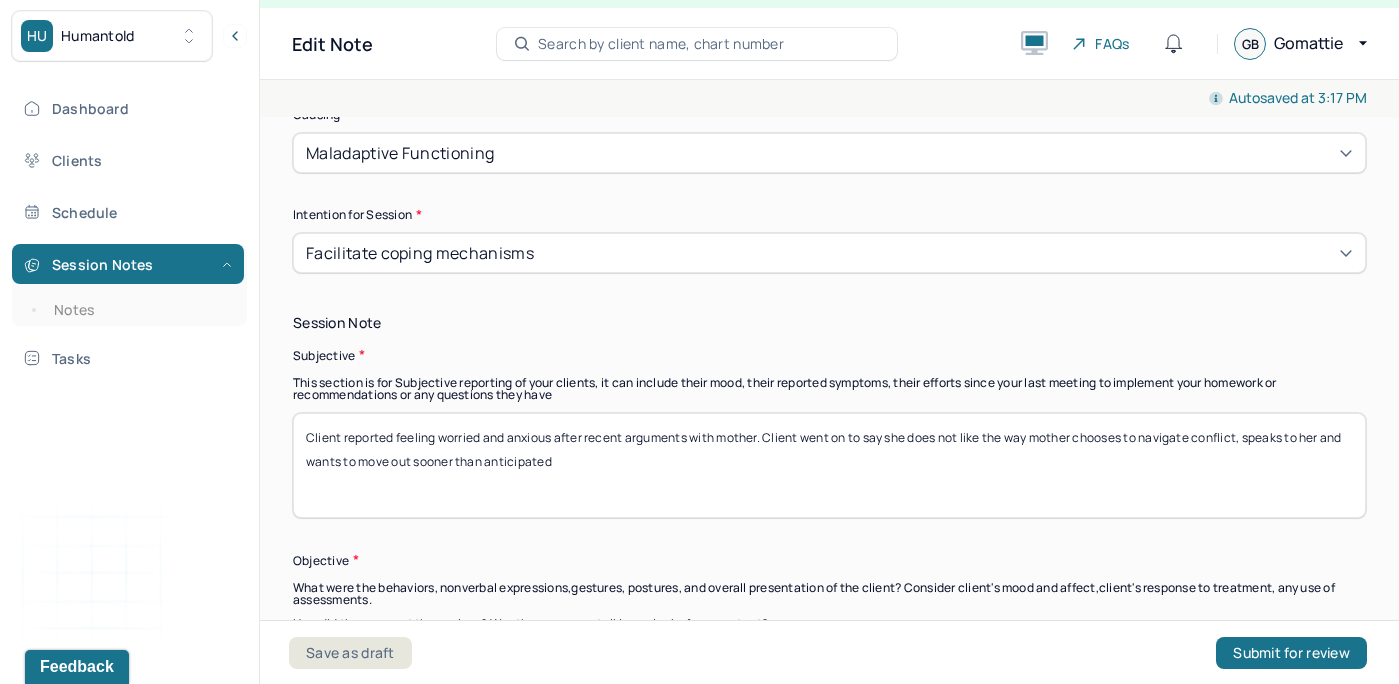 scroll, scrollTop: 1327, scrollLeft: 0, axis: vertical 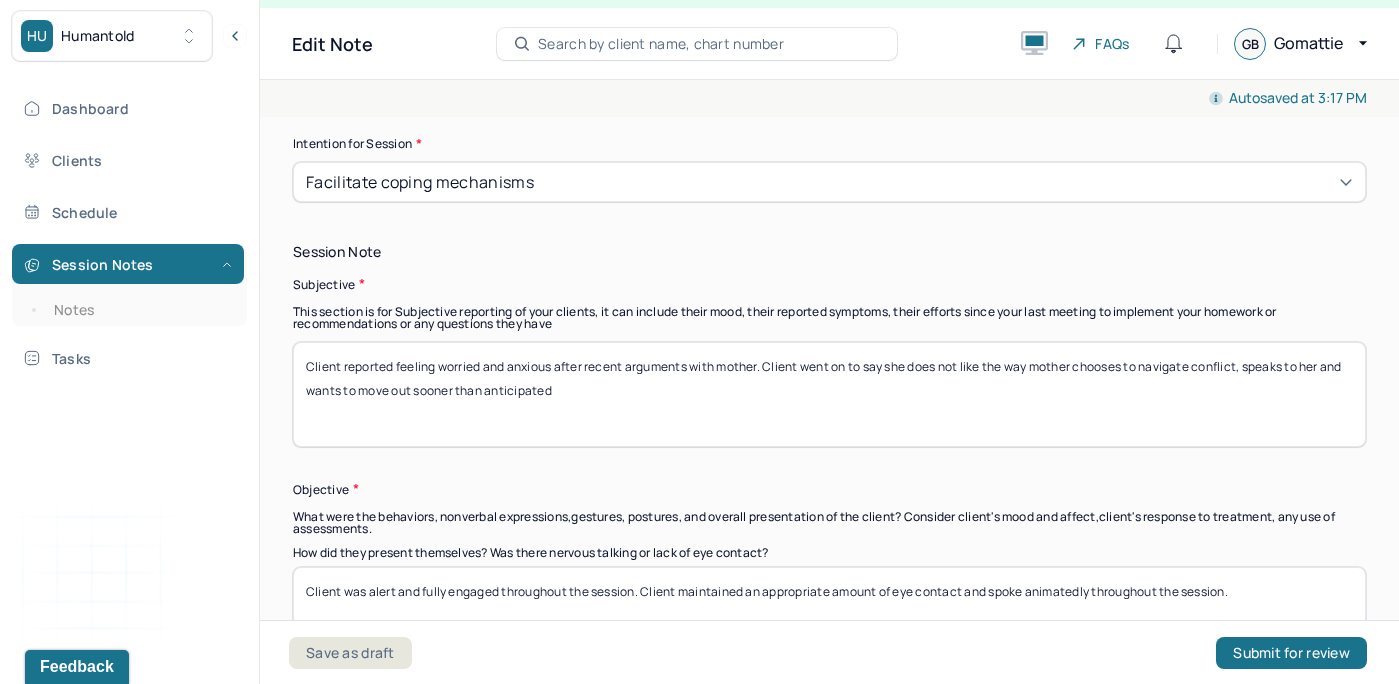 click on "Client reported feeling worried and anxious after recent arguments with mother. Client went on to say she does not like the way mother chooses to navigate conflict, speaks to her and wants to move out sooner than anticipated" at bounding box center (829, 394) 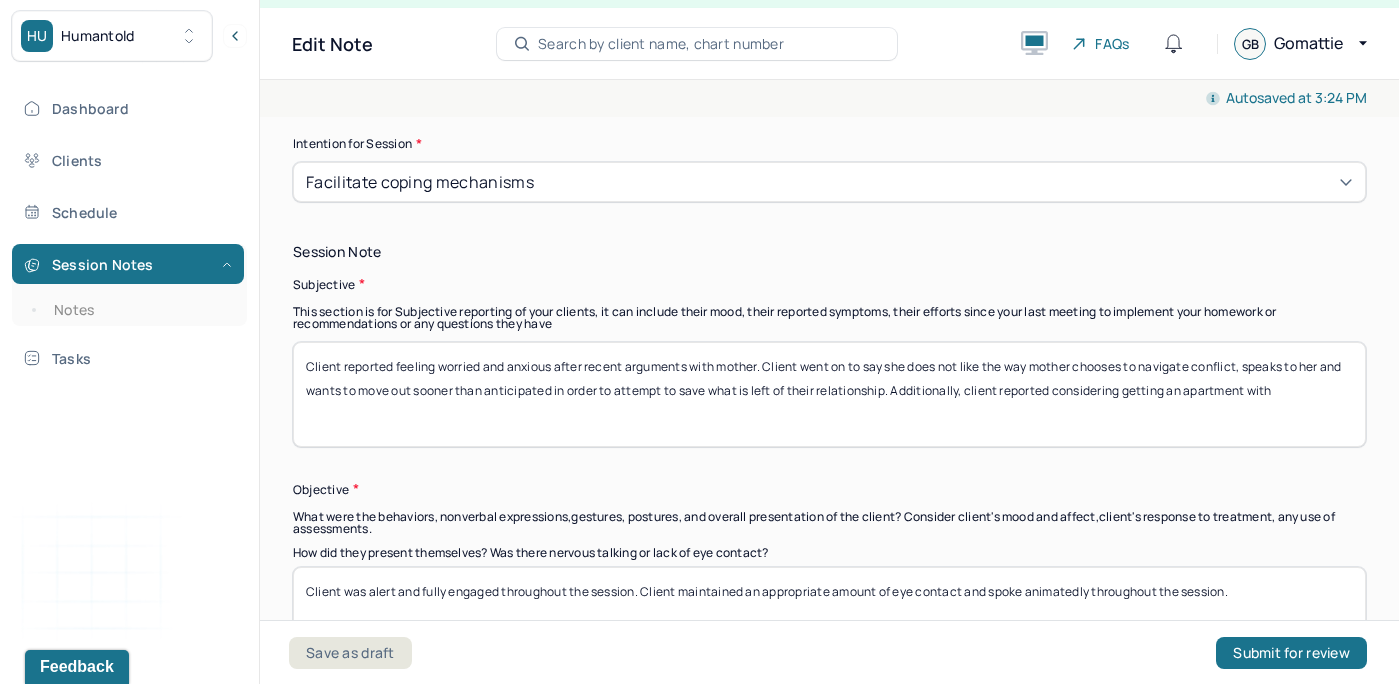 click on "Client reported feeling worried and anxious after recent arguments with mother. Client went on to say she does not like the way mother chooses to navigate conflict, speaks to her and wants to move out sooner than anticipated in order to attempt to save what is left of their relationship. Additionally, client reported considering getting an aprtment with" at bounding box center (829, 394) 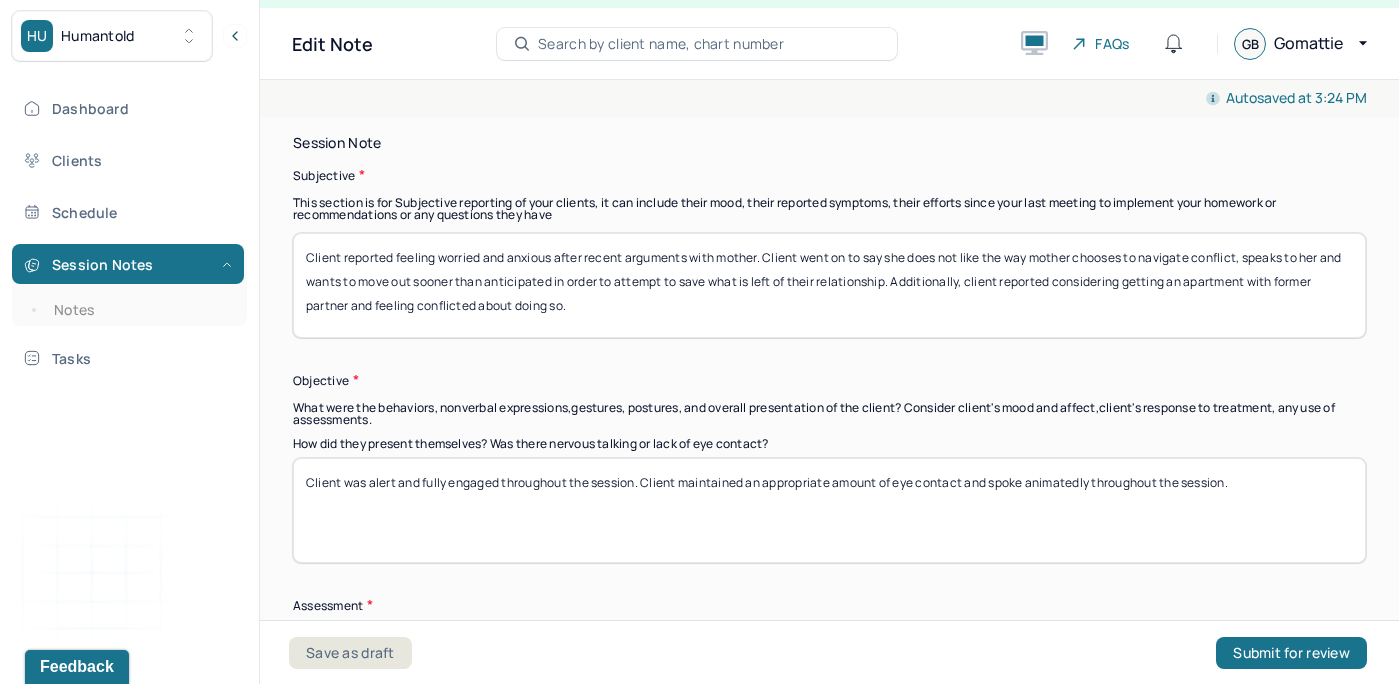 scroll, scrollTop: 1521, scrollLeft: 0, axis: vertical 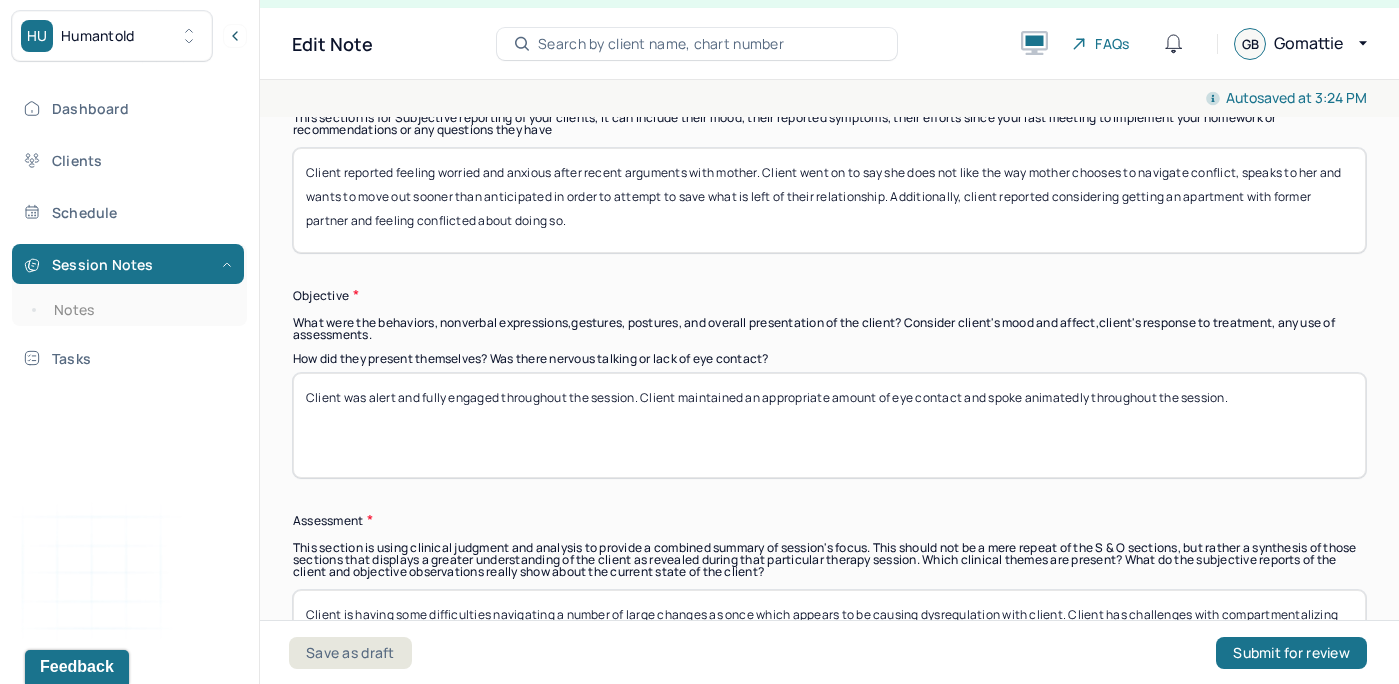 type on "Client reported feeling worried and anxious after recent arguments with mother. Client went on to say she does not like the way mother chooses to navigate conflict, speaks to her and wants to move out sooner than anticipated in order to attempt to save what is left of their relationship. Additionally, client reported considering getting an apartment with former partner and feeling conflicted about doing so." 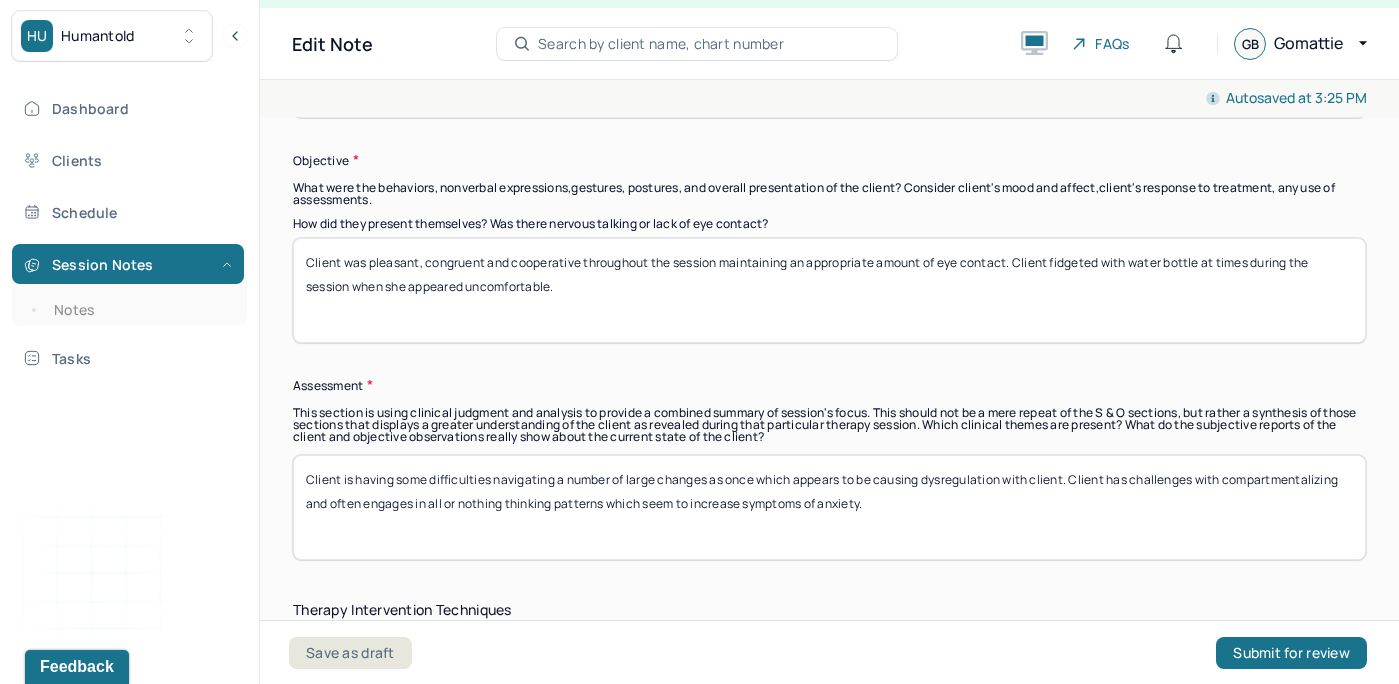 scroll, scrollTop: 1707, scrollLeft: 0, axis: vertical 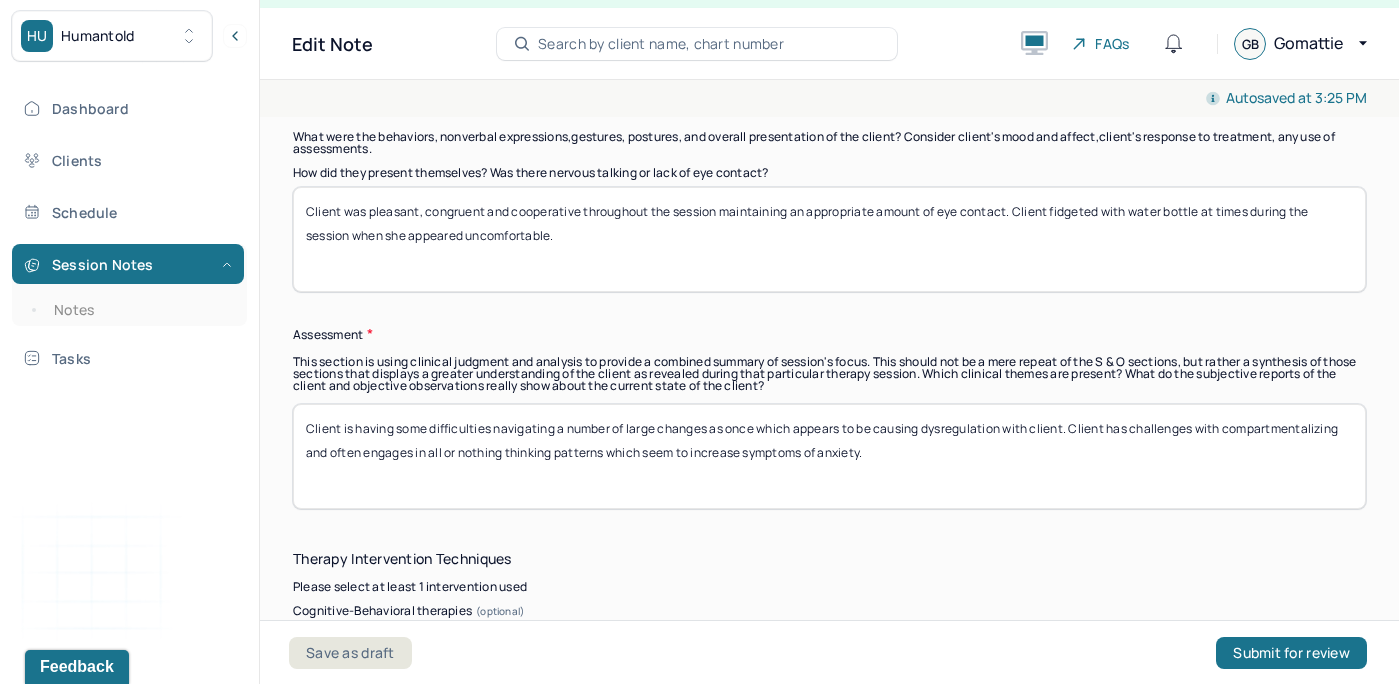 type on "Client was pleasant, congruent and cooperative throughout the session maintaining an appropriate amount of eye contact. Client fidgeted with water bottle at times during the session when she appeared uncomfortable." 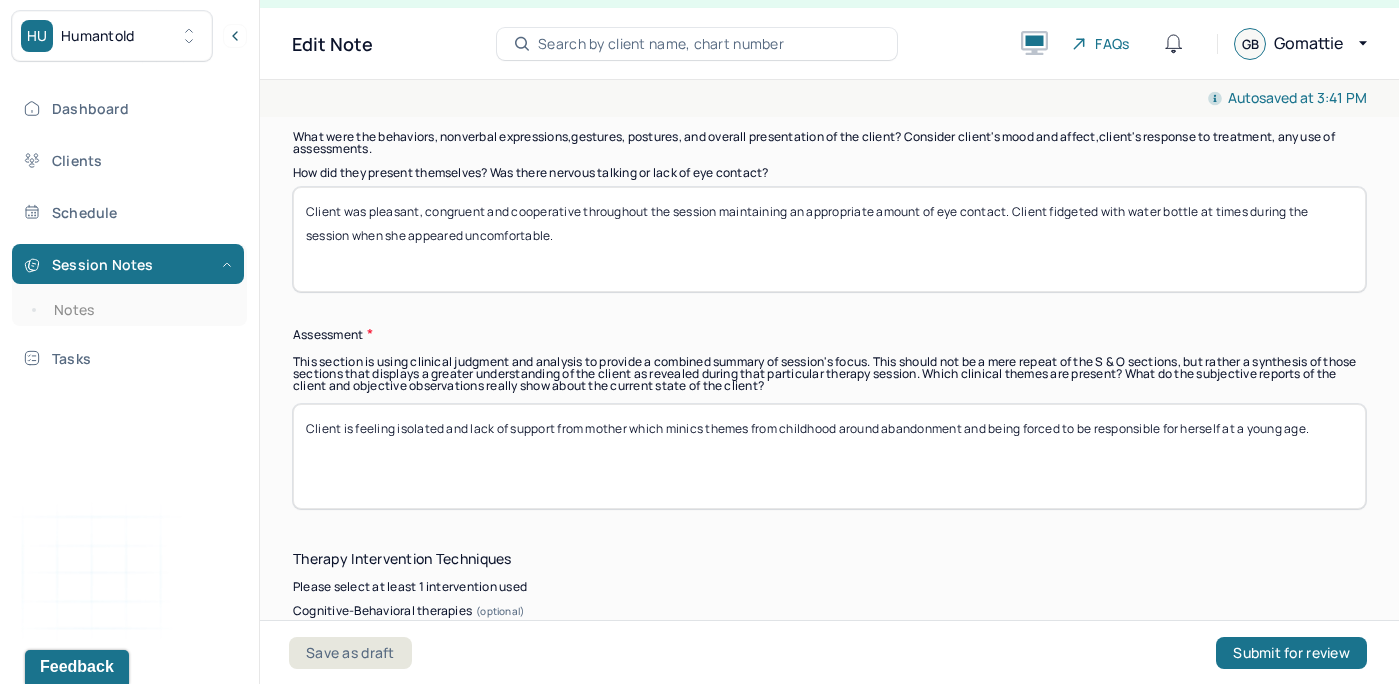 click on "Client is feeling isolated and lack of support from mother which minics themes from childhood around abandonment and being forced to be responsible for herself at a young age." at bounding box center (829, 456) 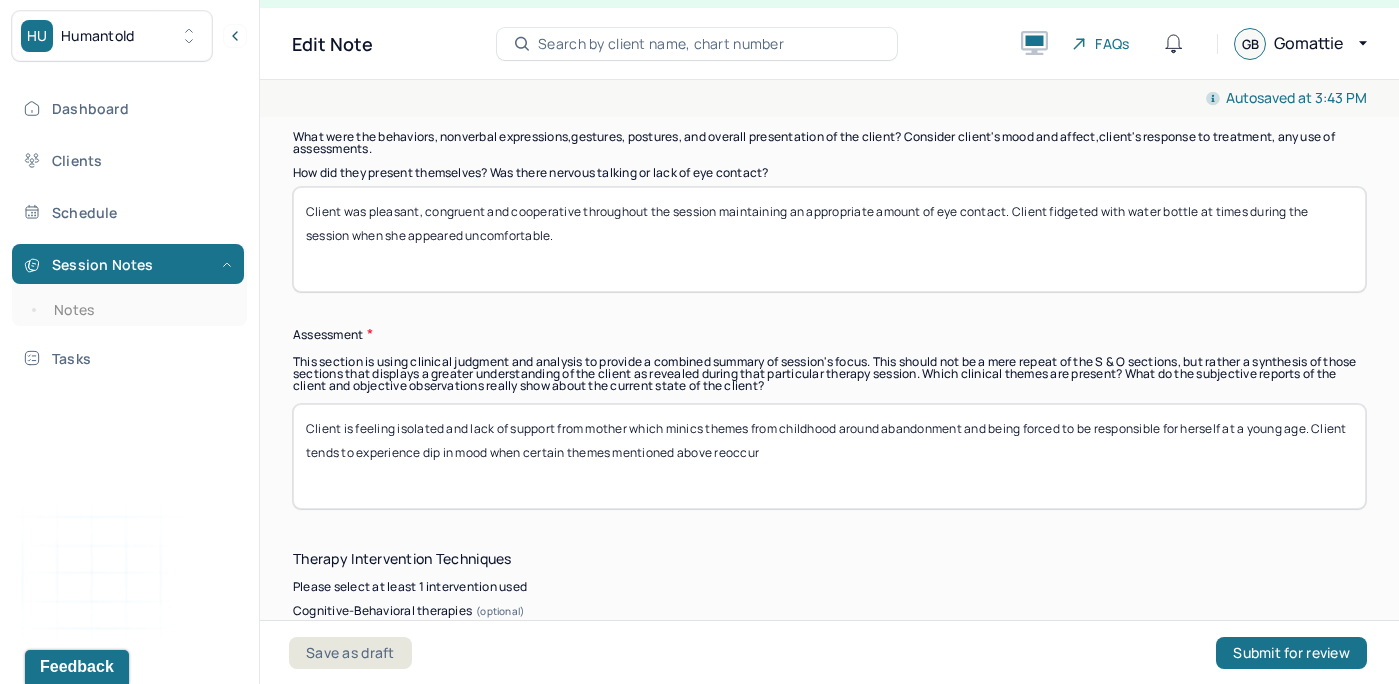 click on "Client is feeling isolated and lack of support from mother which minics themes from childhood around abandonment and being forced to be responsible for herself at a young age. Client tends to experince dip in mood when certain themes mentioned above reoccur" at bounding box center (829, 456) 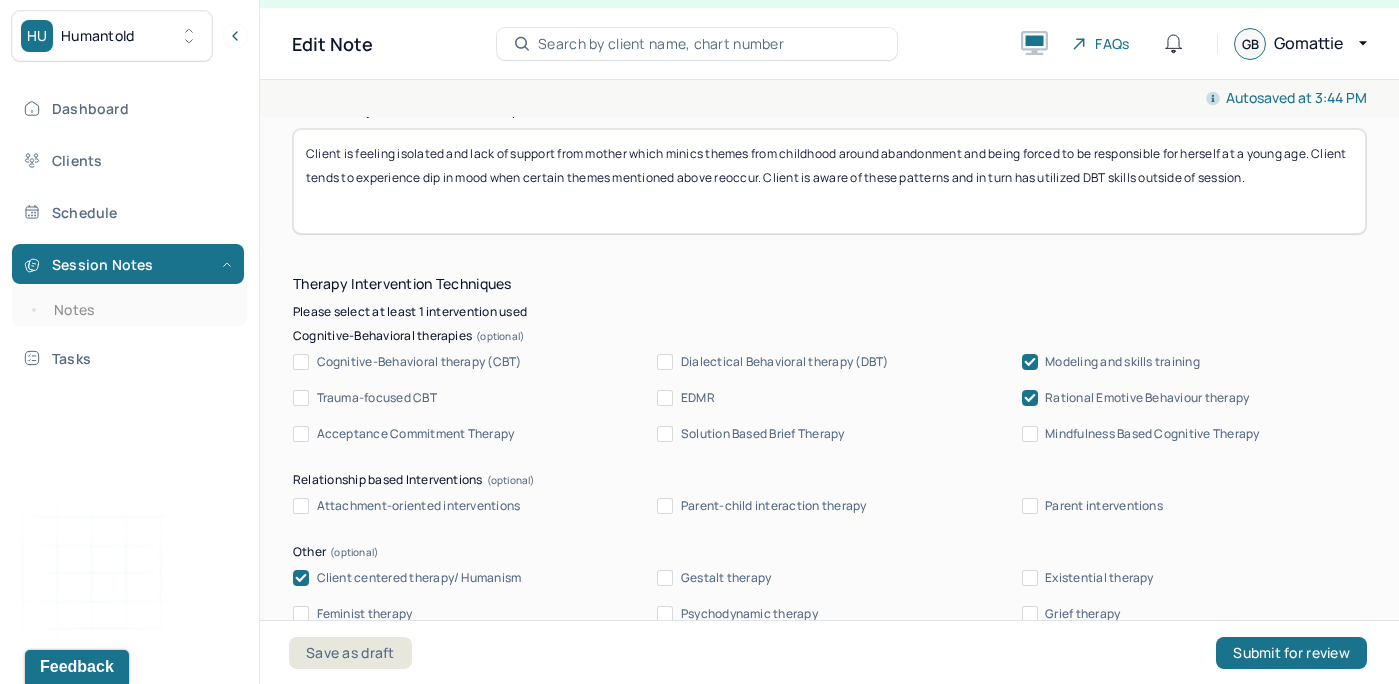 scroll, scrollTop: 1984, scrollLeft: 0, axis: vertical 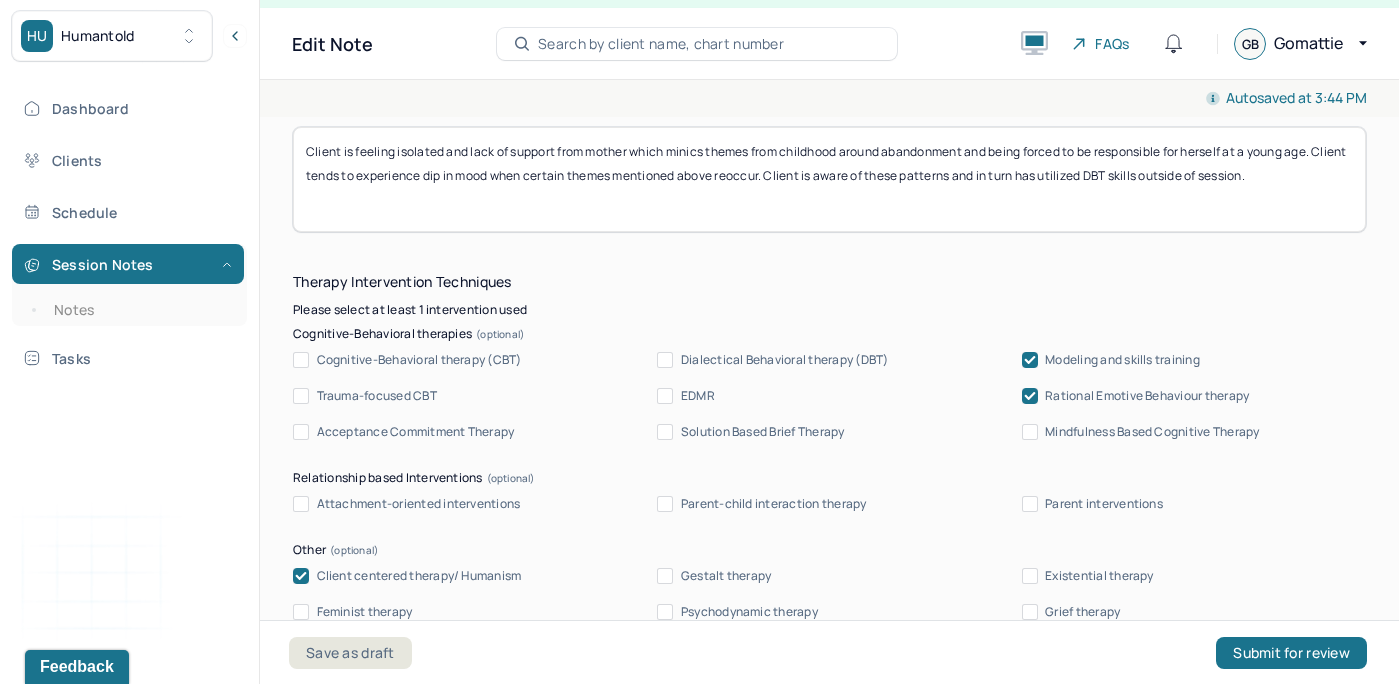 type on "Client is feeling isolated and lack of support from mother which minics themes from childhood around abandonment and being forced to be responsible for herself at a young age. Client tends to experience dip in mood when certain themes mentioned above reoccur. Client is aware of these patterns and in turn has utilized DBT skills outside of session." 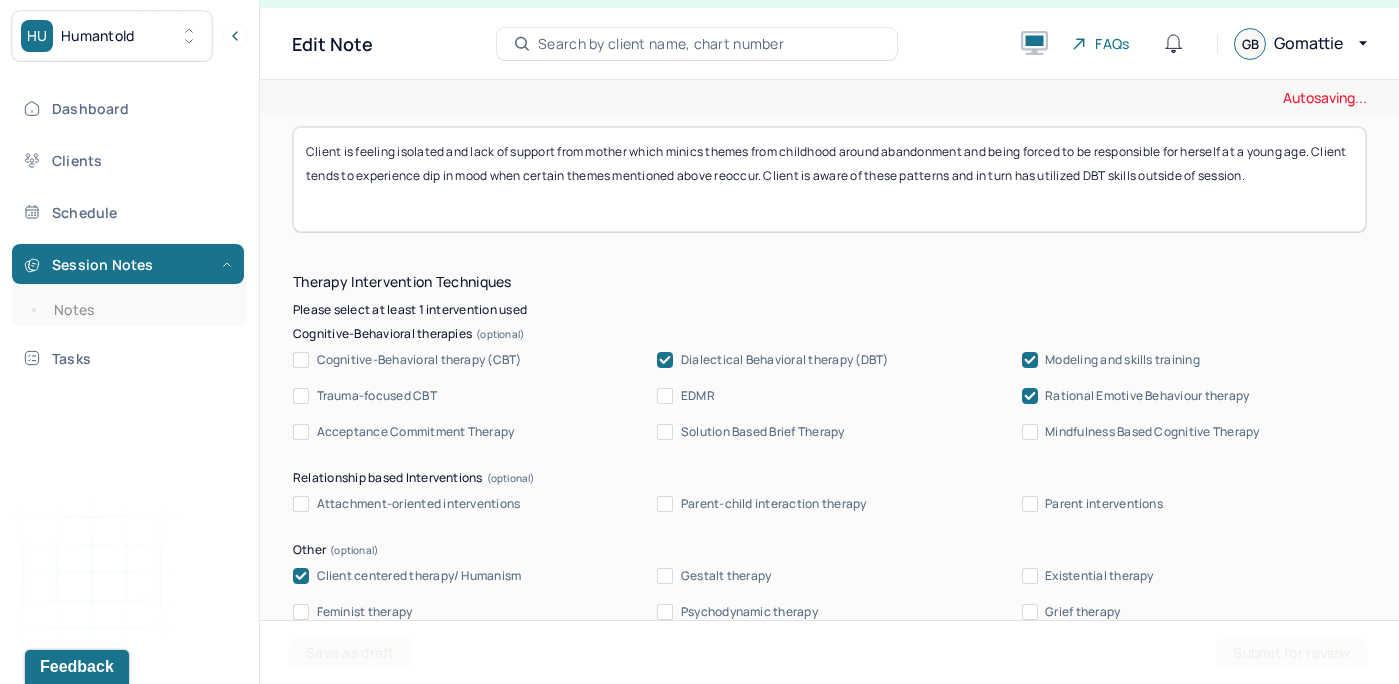click 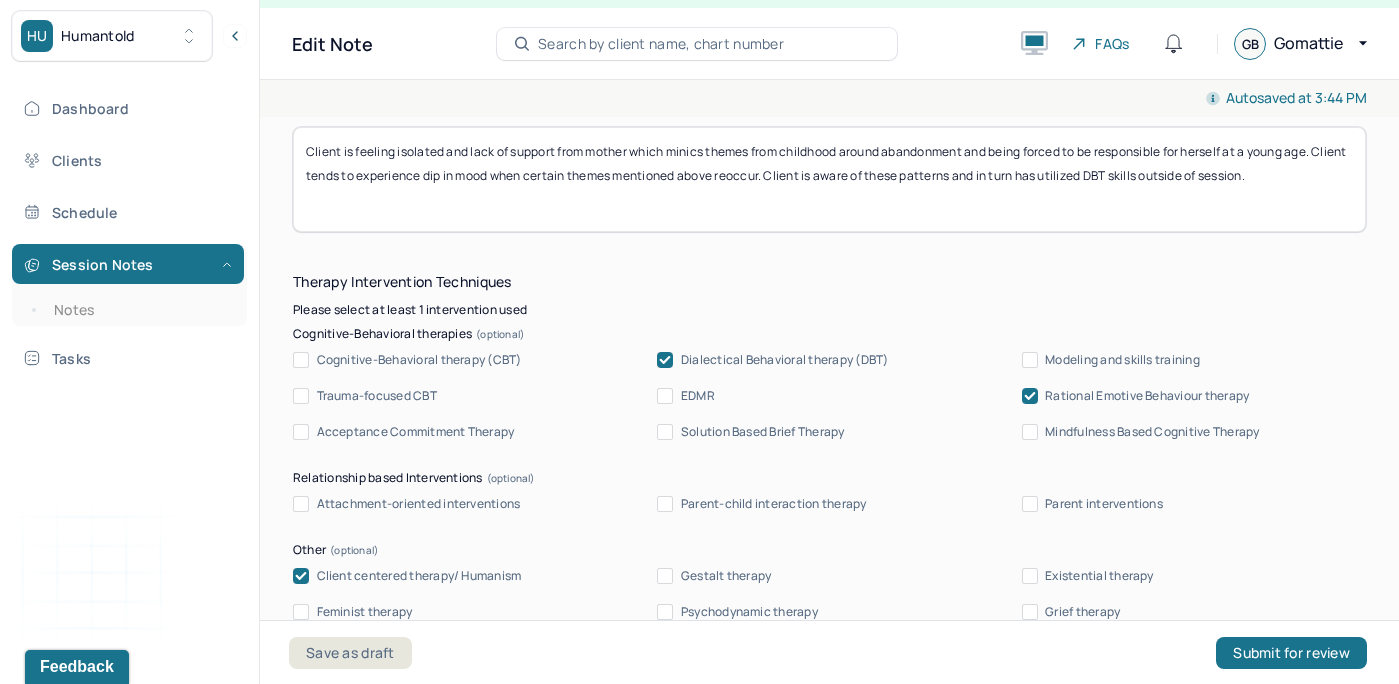 click 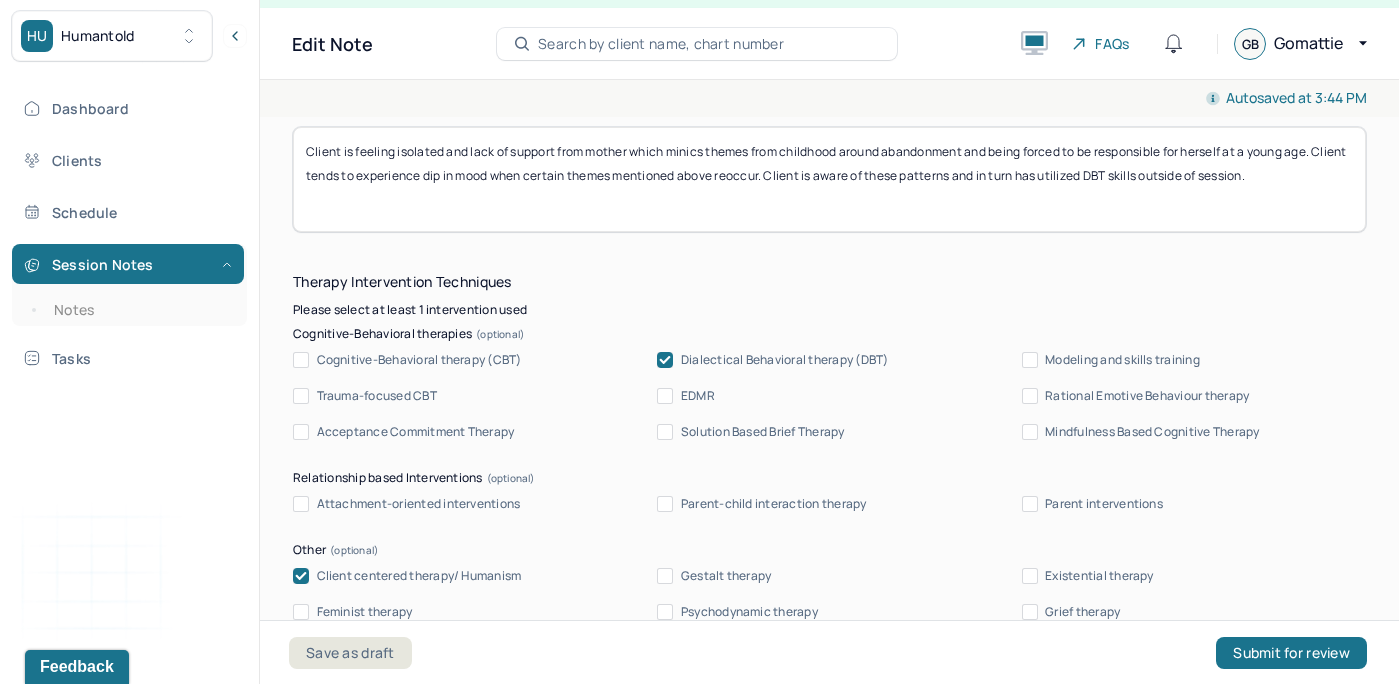 click on "Modeling and skills training" at bounding box center (1030, 360) 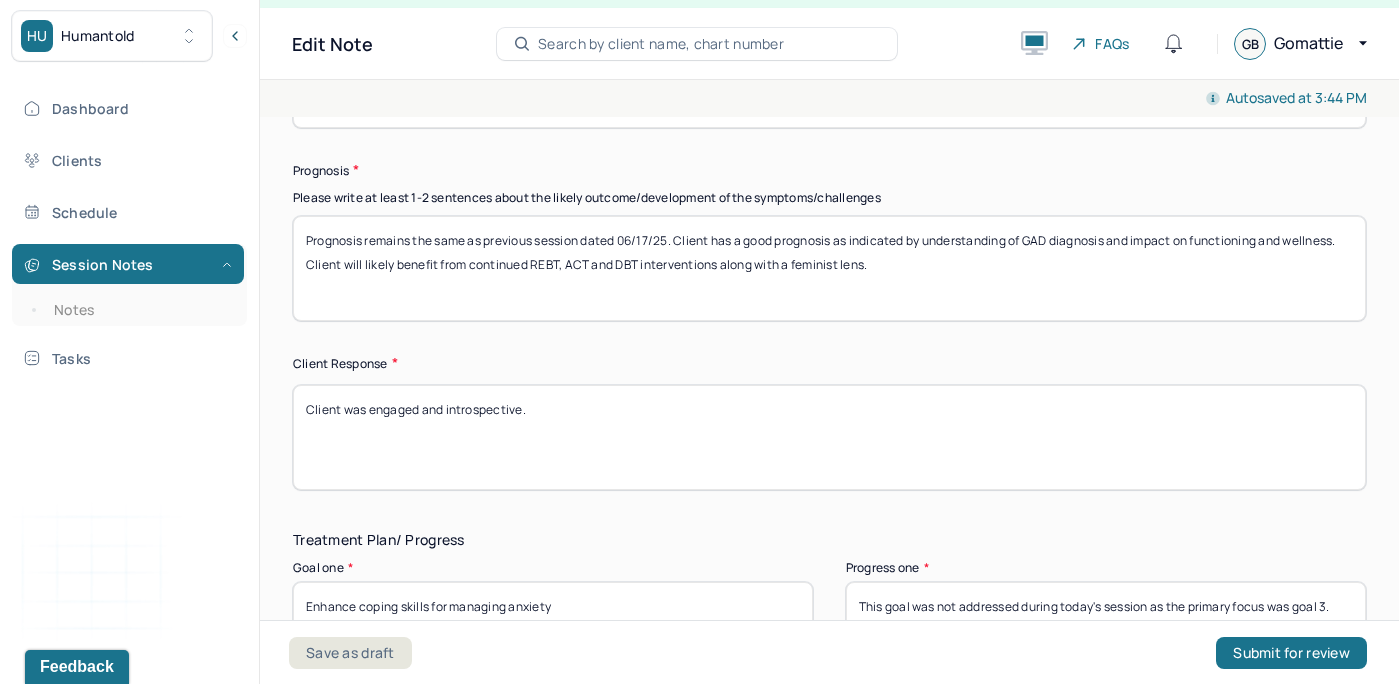 scroll, scrollTop: 3034, scrollLeft: 0, axis: vertical 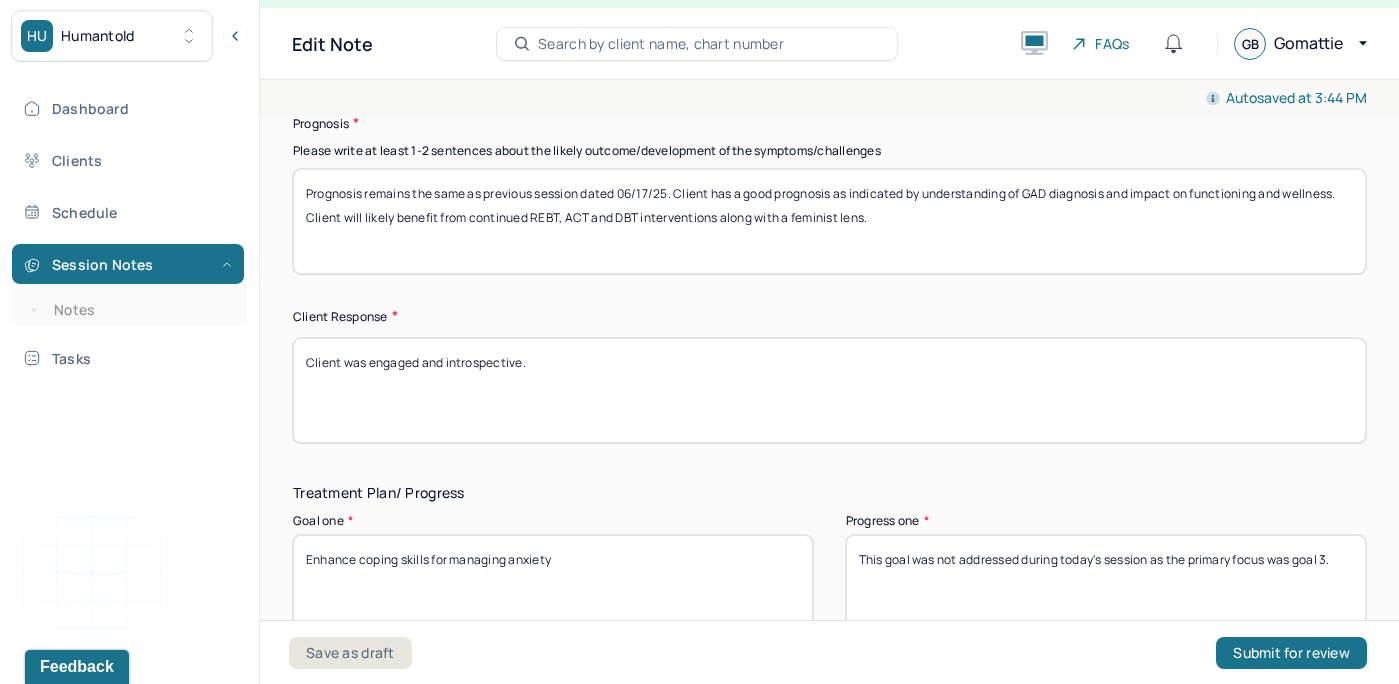 drag, startPoint x: 428, startPoint y: 318, endPoint x: 771, endPoint y: 316, distance: 343.00583 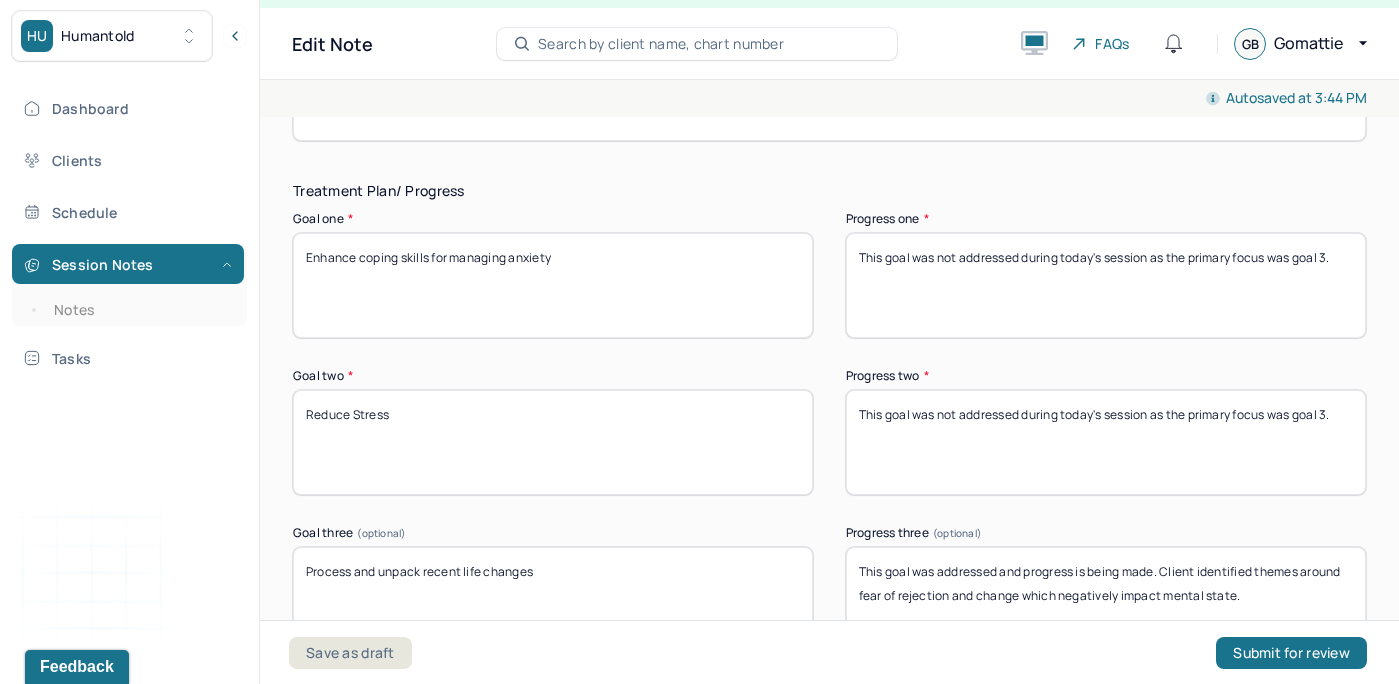 scroll, scrollTop: 3338, scrollLeft: 0, axis: vertical 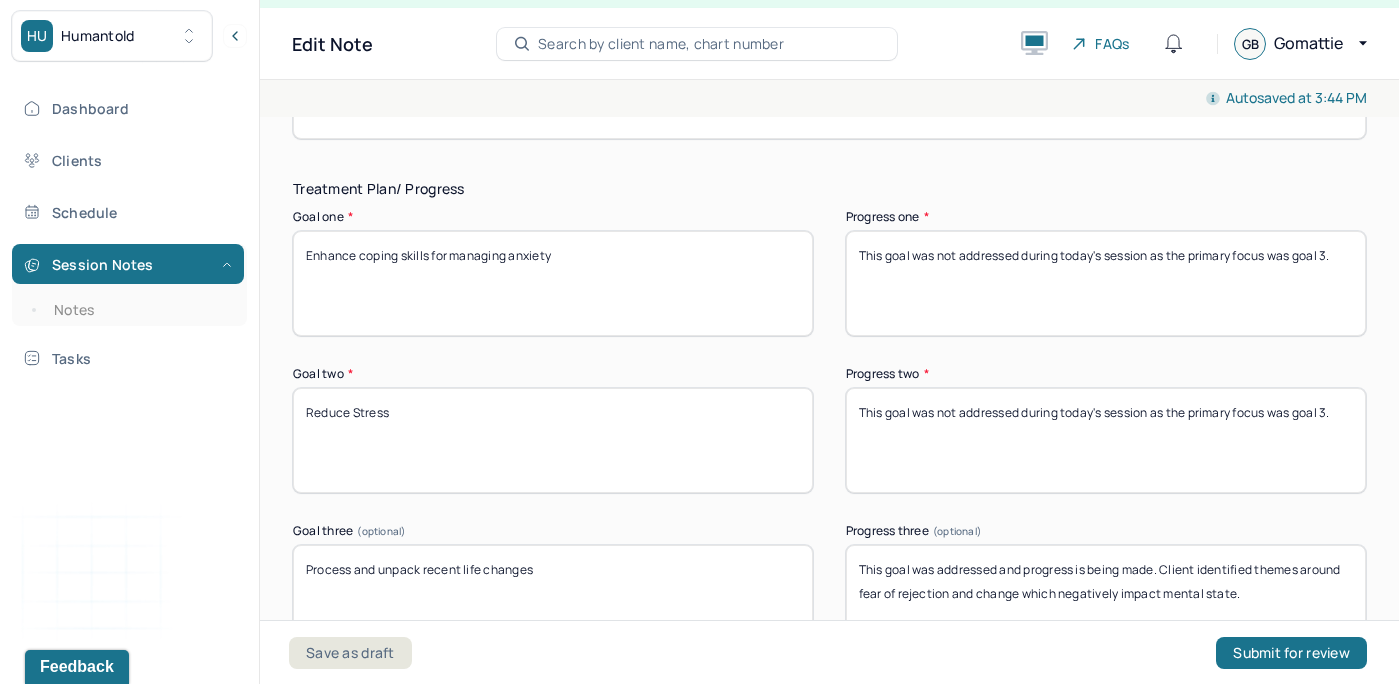 type on "Client was engaged and receptive." 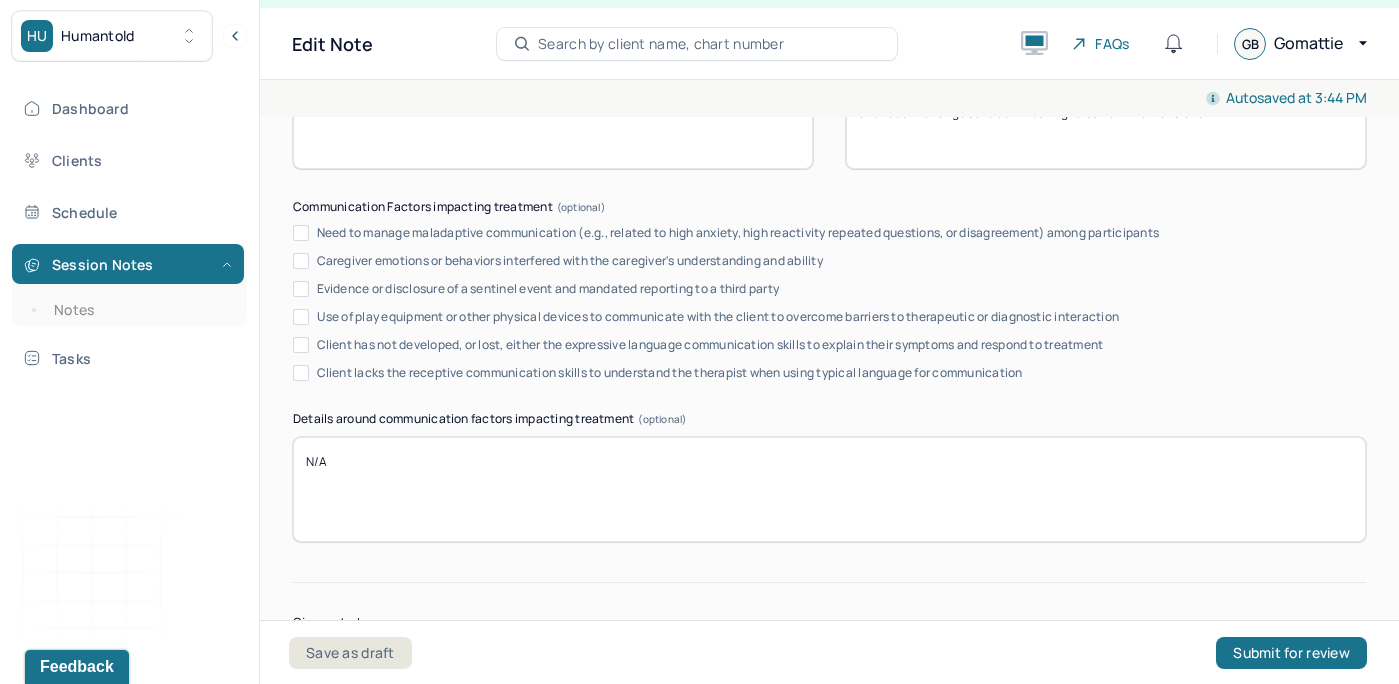 scroll, scrollTop: 3975, scrollLeft: 0, axis: vertical 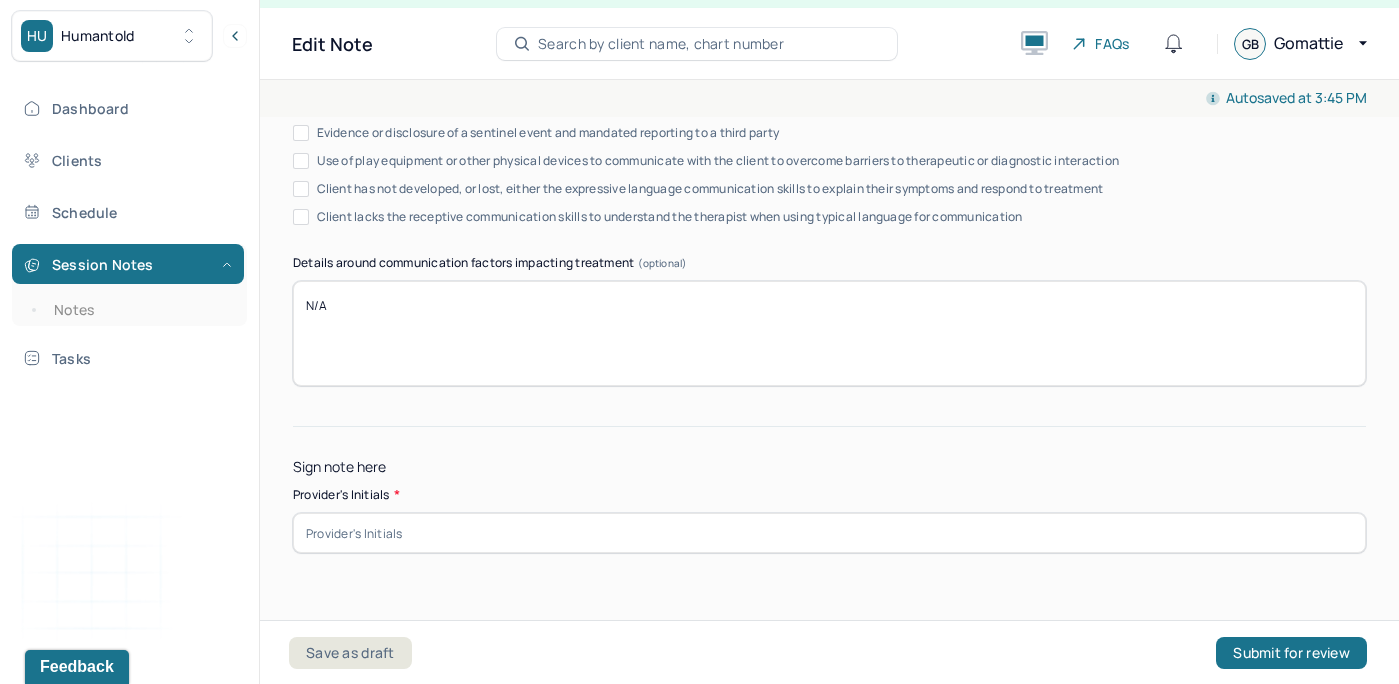 type on "This goal was addressed and progress is being made. Client explored ways past trauma and recent changes are contributing to current mental state." 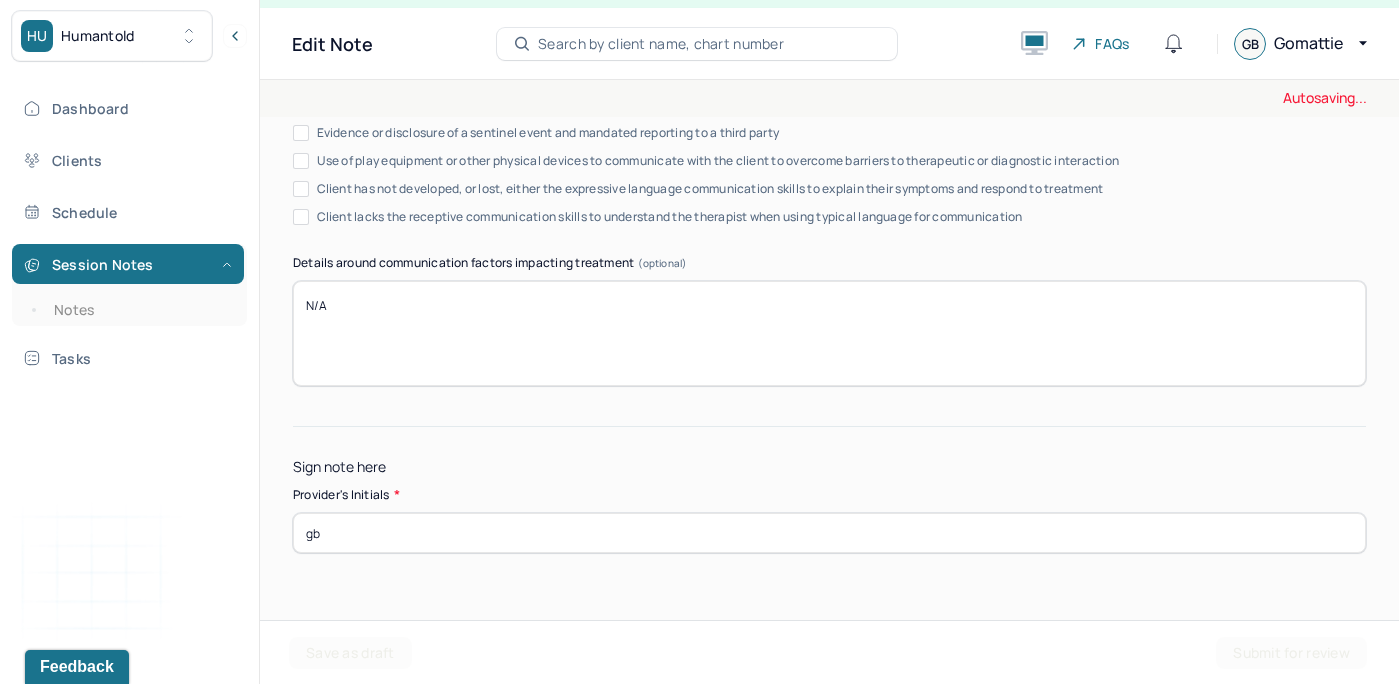 type on "gb" 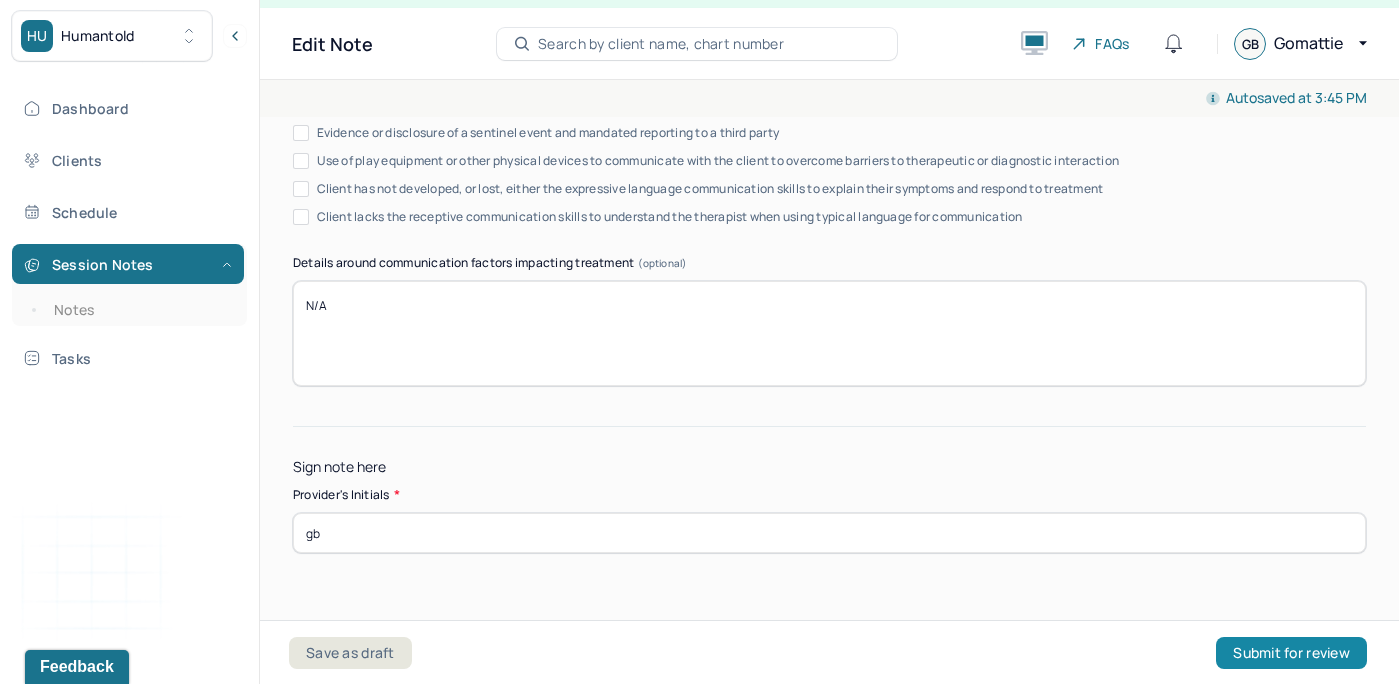 click on "Submit for review" at bounding box center (1291, 653) 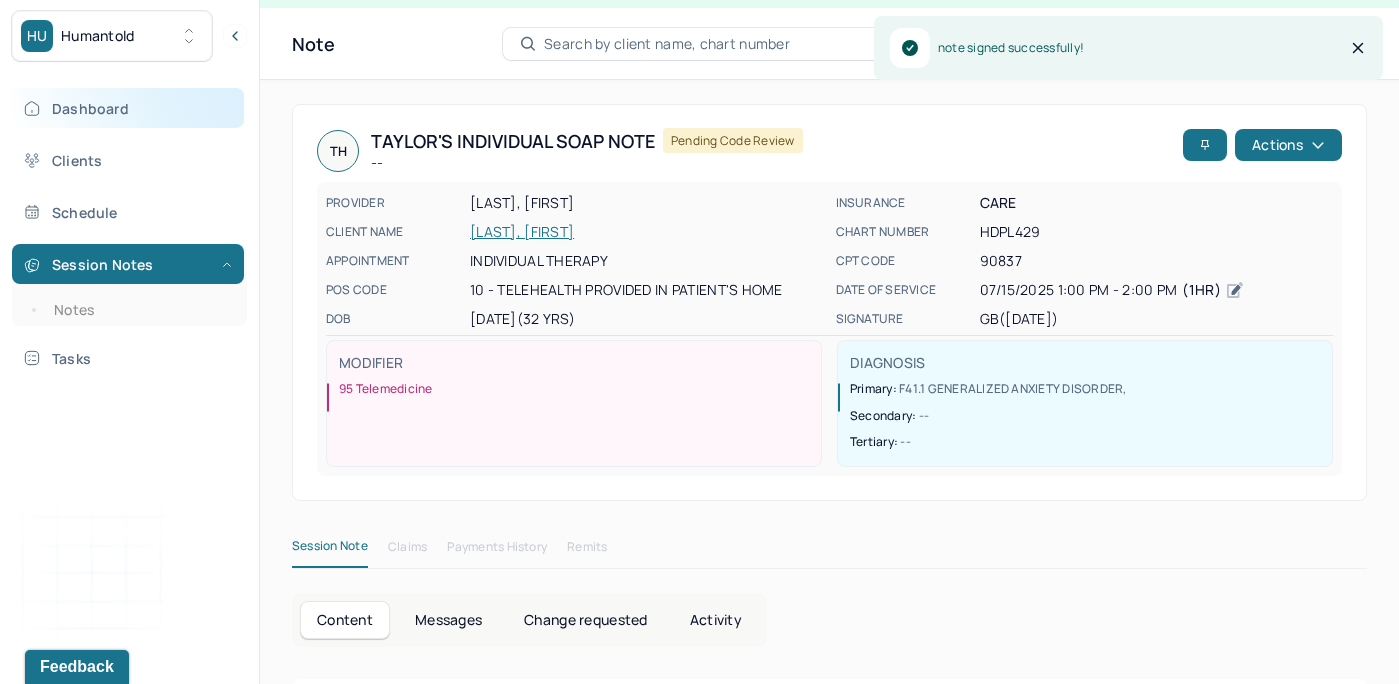 click on "Dashboard" at bounding box center [128, 108] 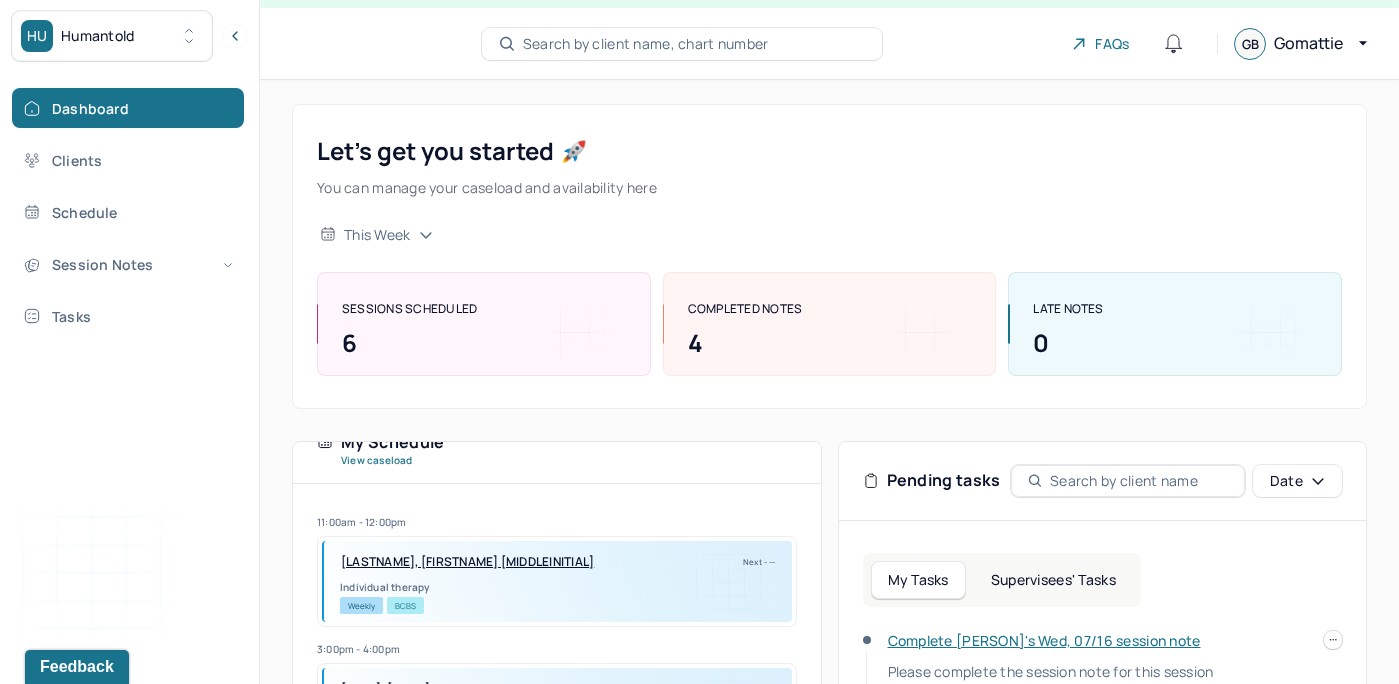 scroll, scrollTop: 0, scrollLeft: 0, axis: both 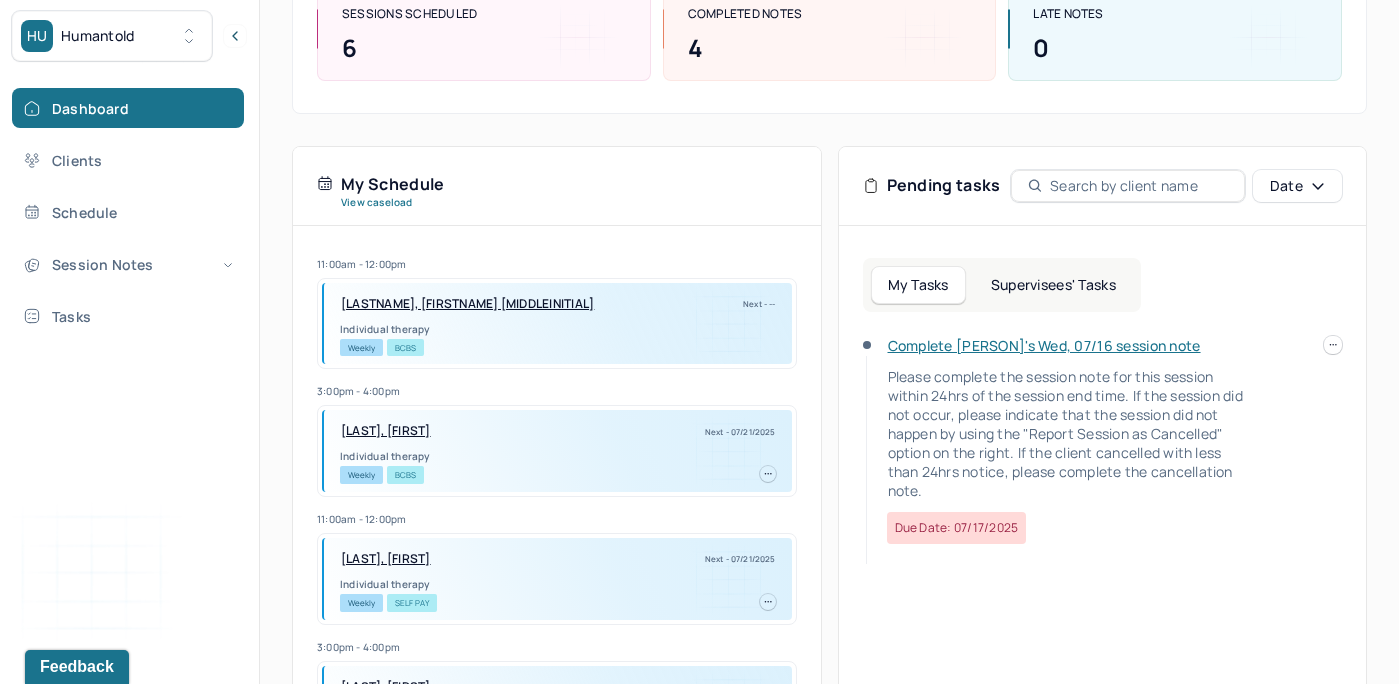 click 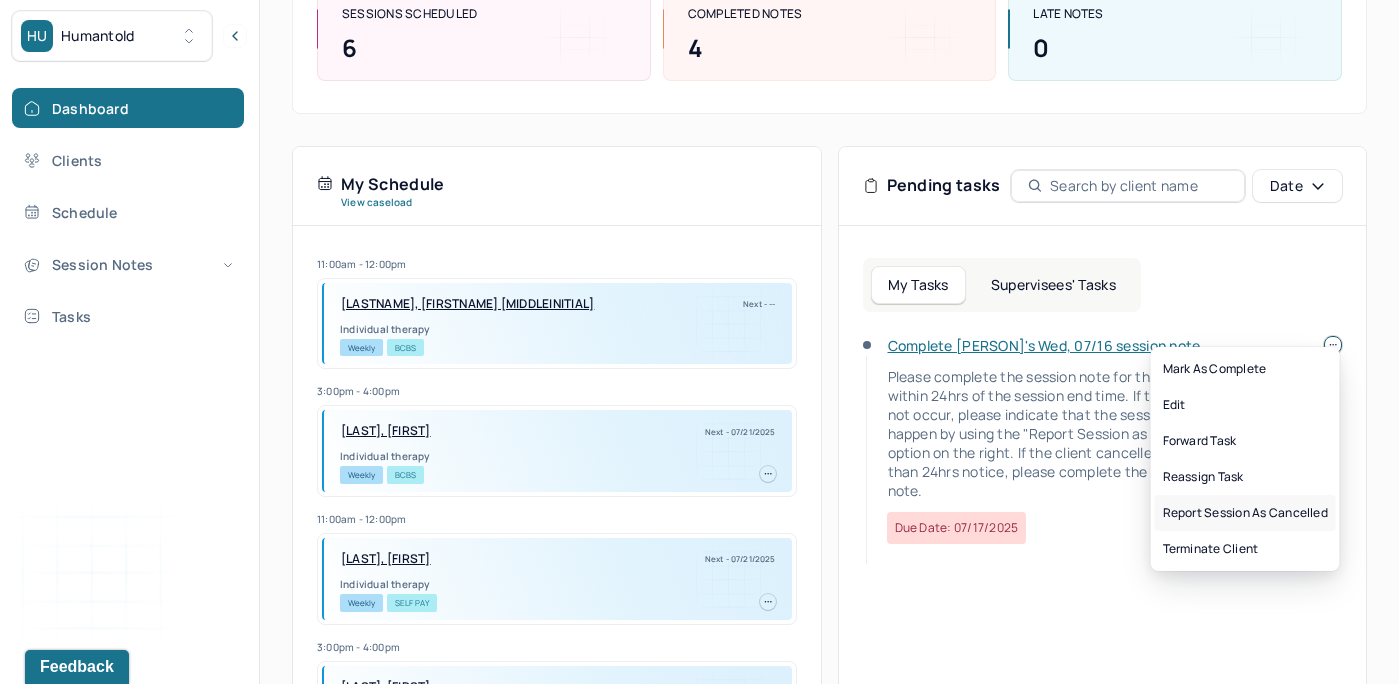 click on "Report session as cancelled" at bounding box center [1245, 513] 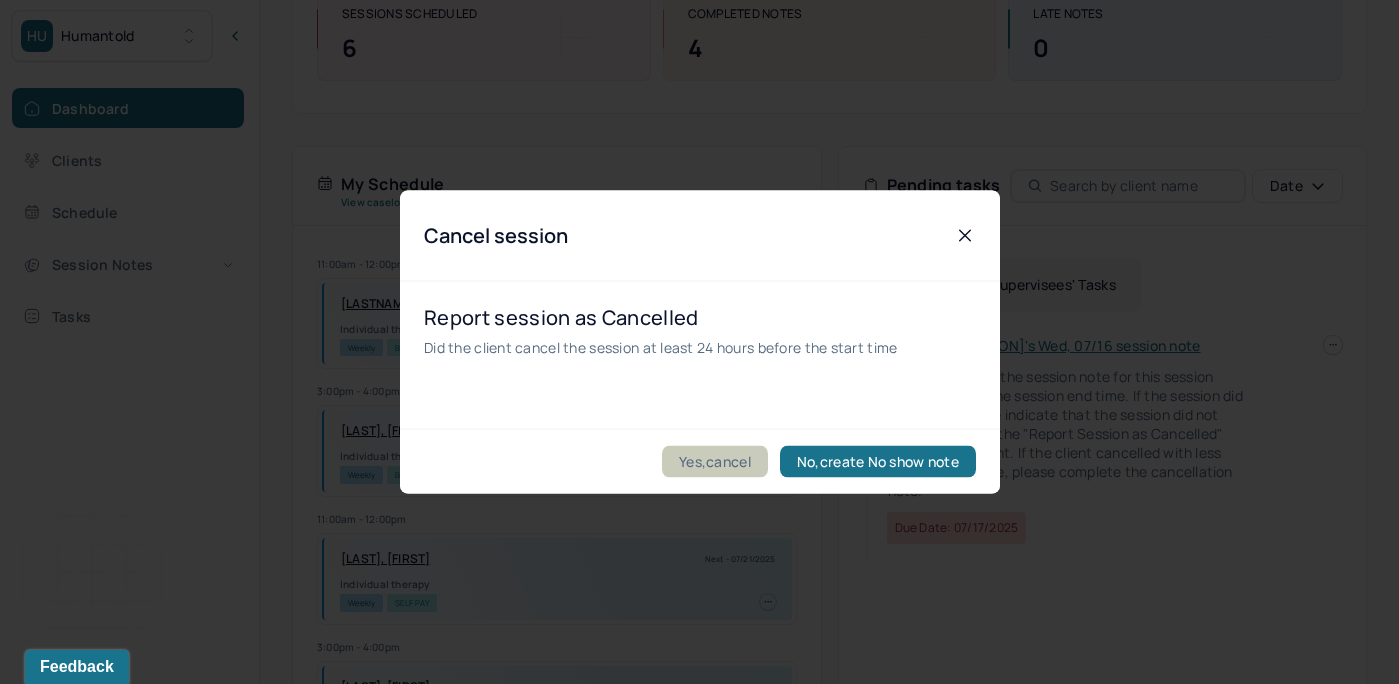 click on "Yes,cancel" at bounding box center (715, 462) 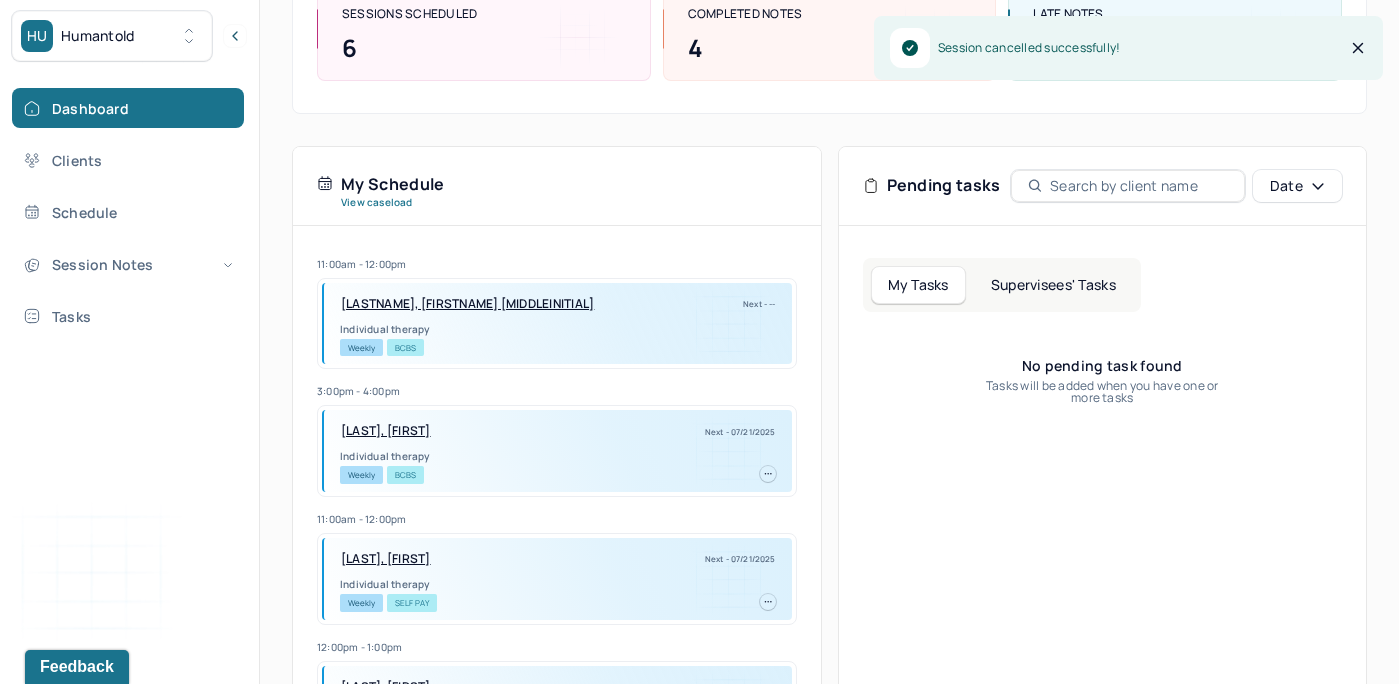 click on "Supervisees' Tasks" at bounding box center [1053, 285] 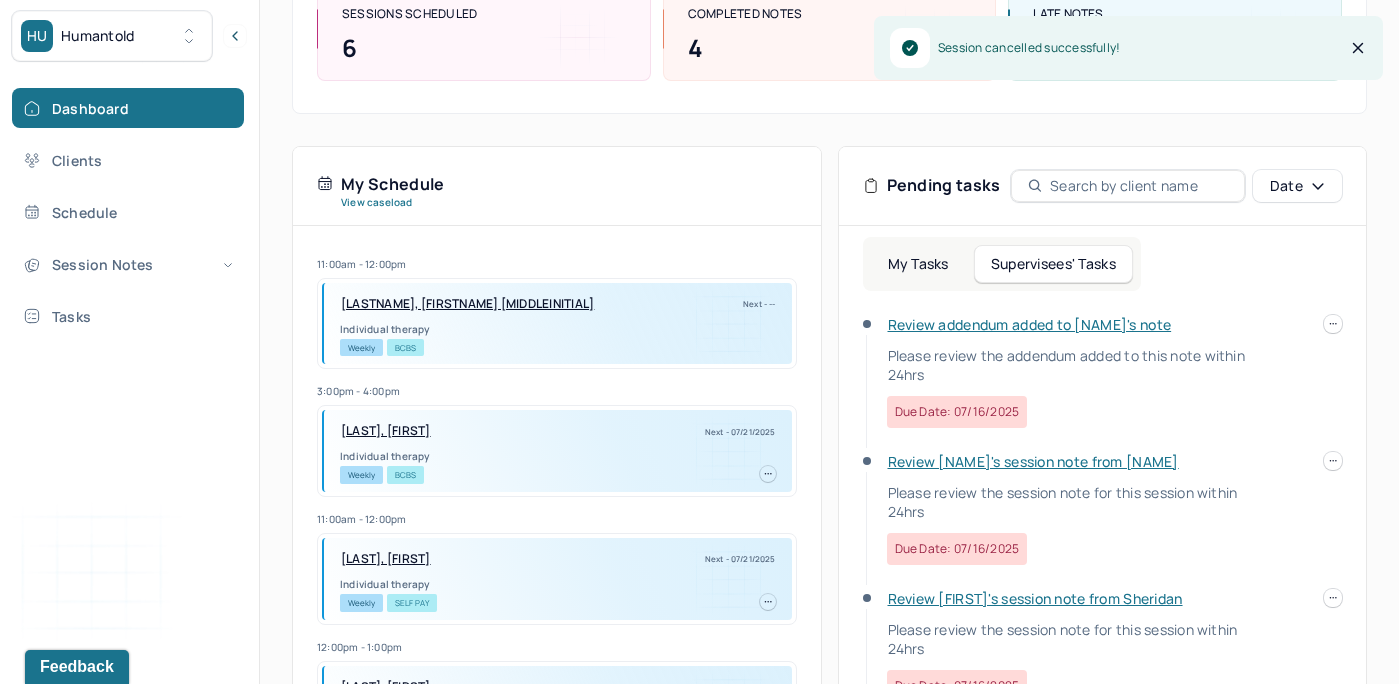 scroll, scrollTop: 31, scrollLeft: 0, axis: vertical 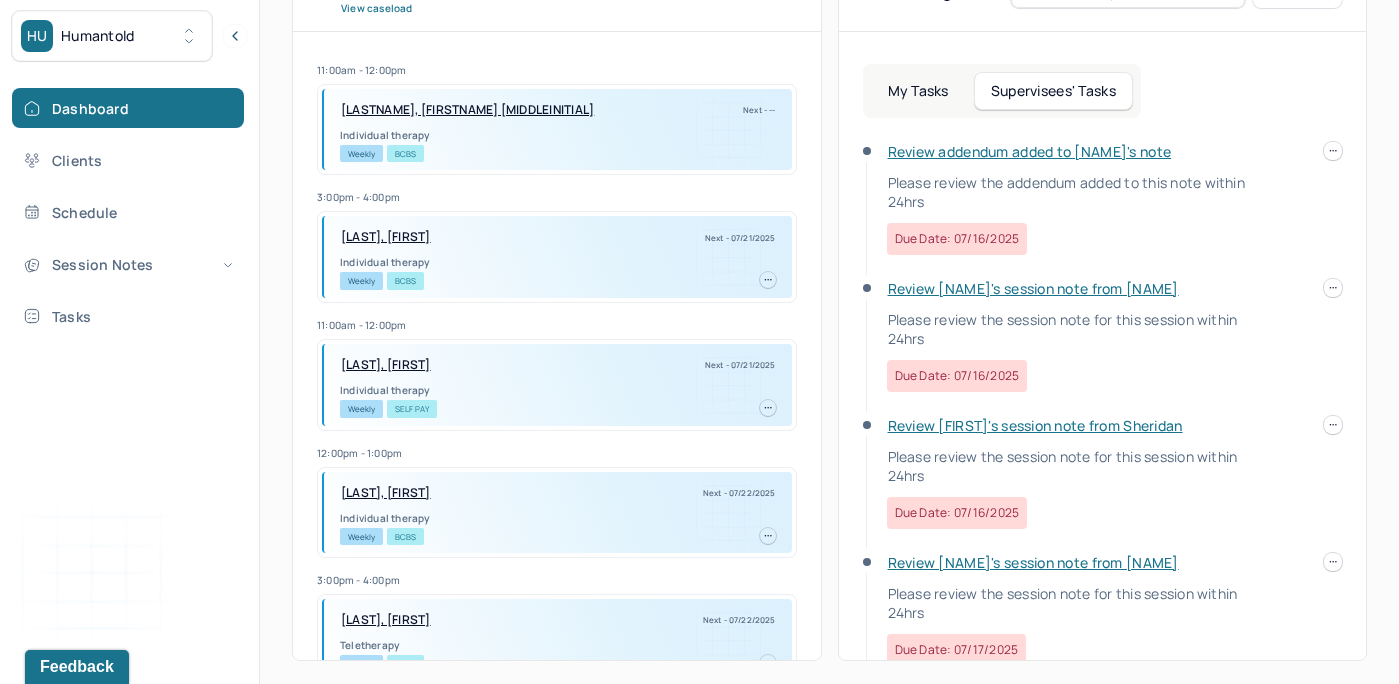 click on "My Tasks" at bounding box center [918, 91] 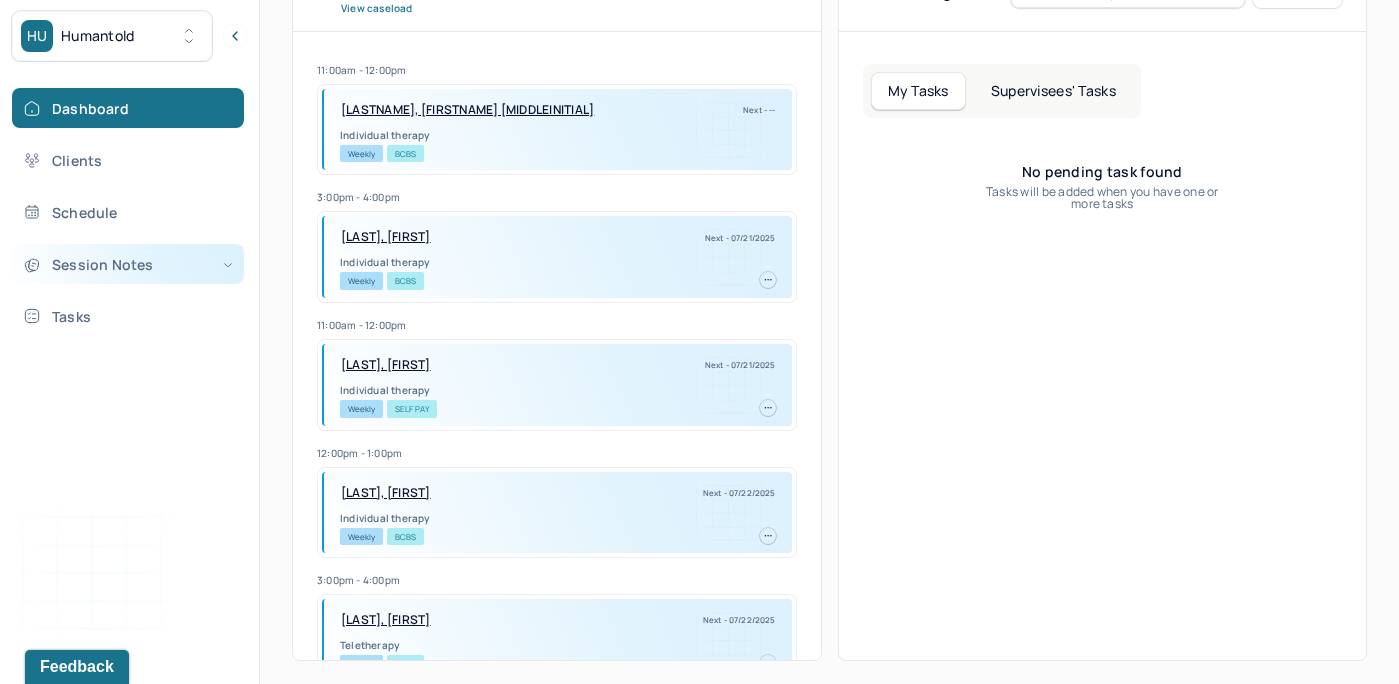 click on "Session Notes" at bounding box center [128, 264] 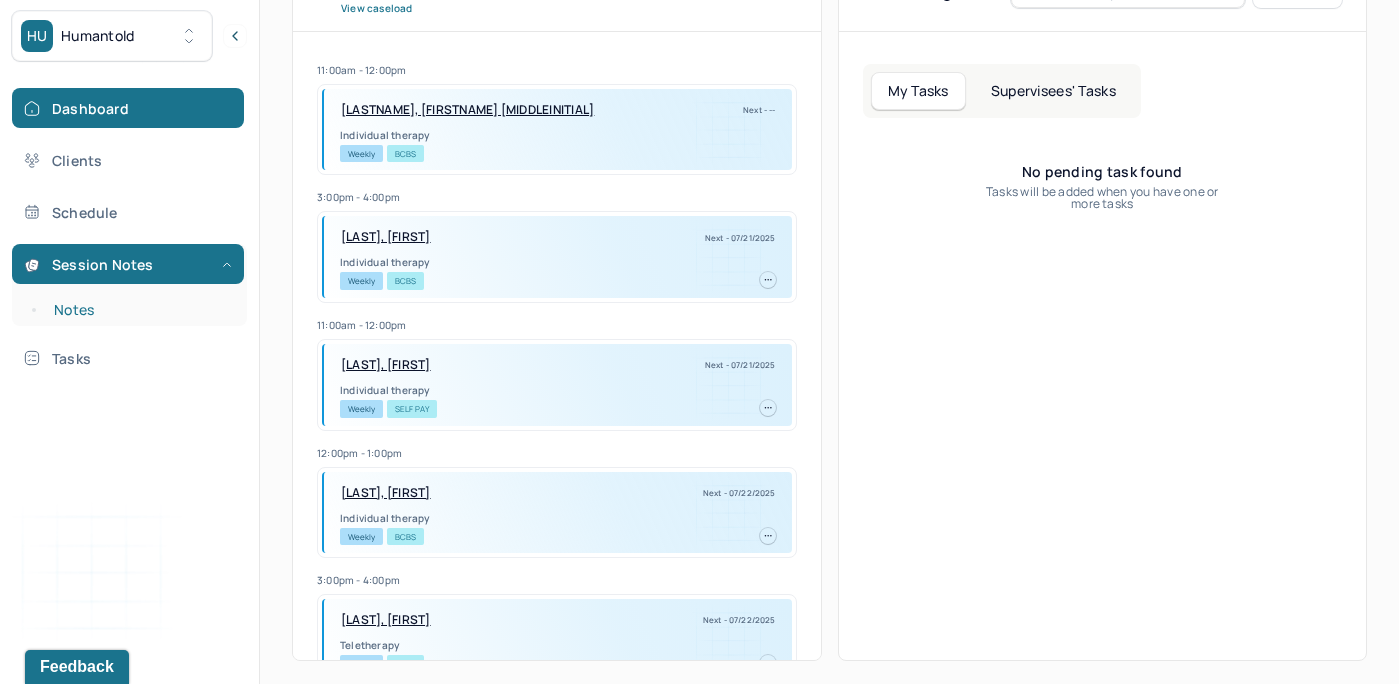 click on "Notes" at bounding box center (139, 310) 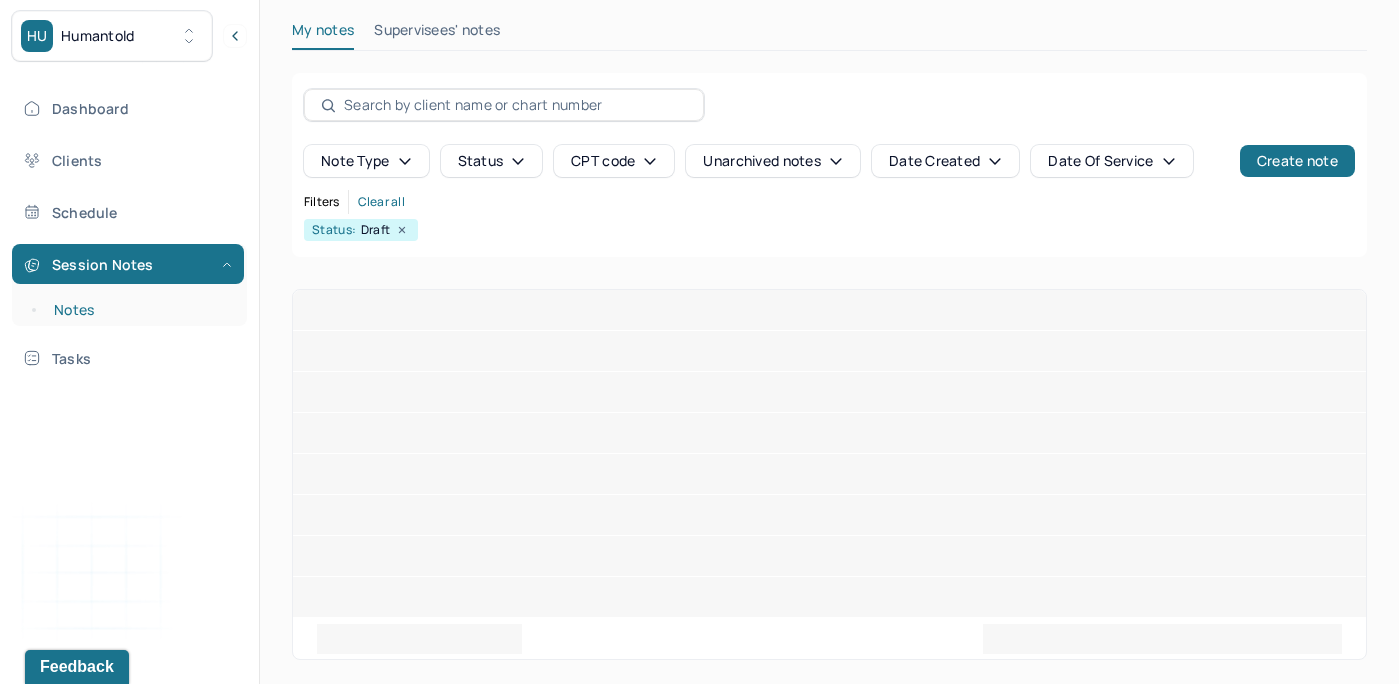 scroll, scrollTop: 0, scrollLeft: 0, axis: both 